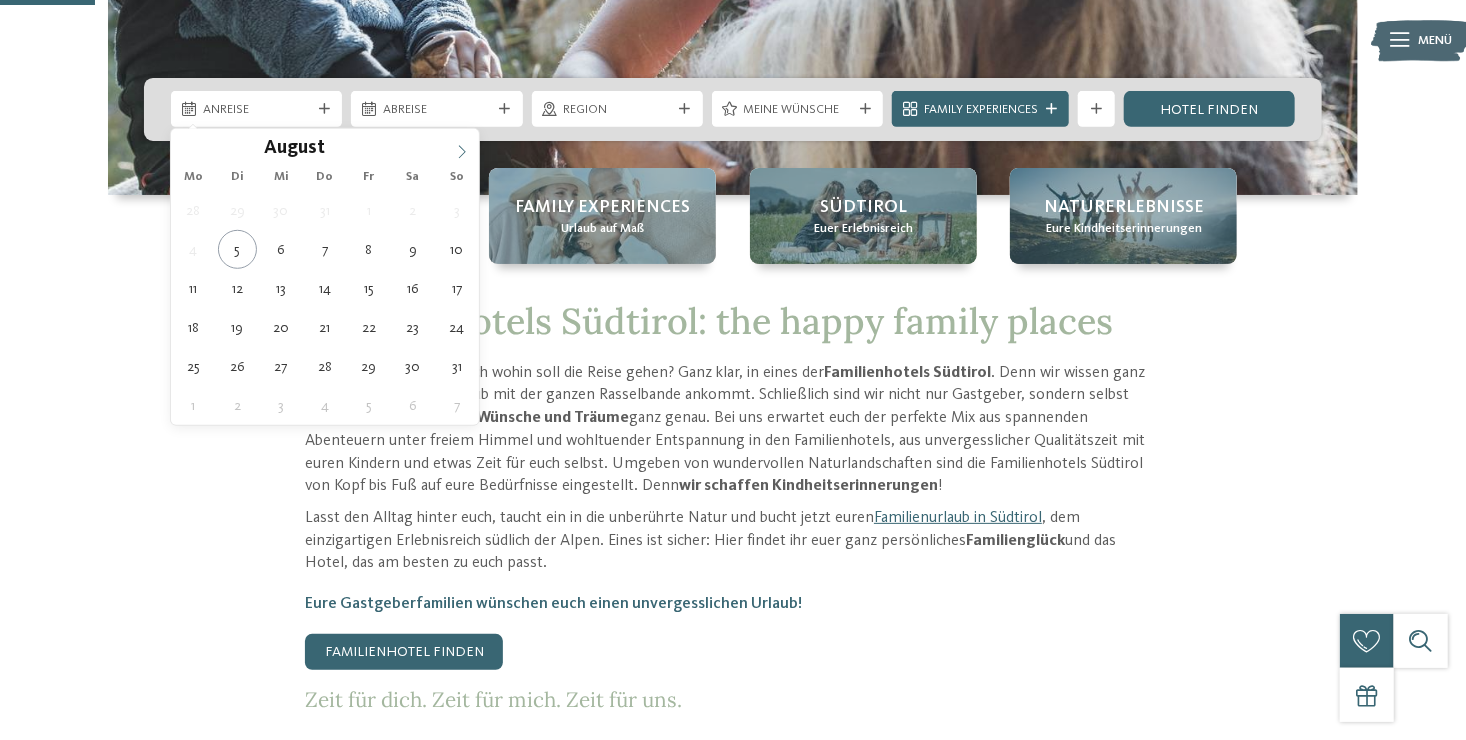 scroll, scrollTop: 500, scrollLeft: 0, axis: vertical 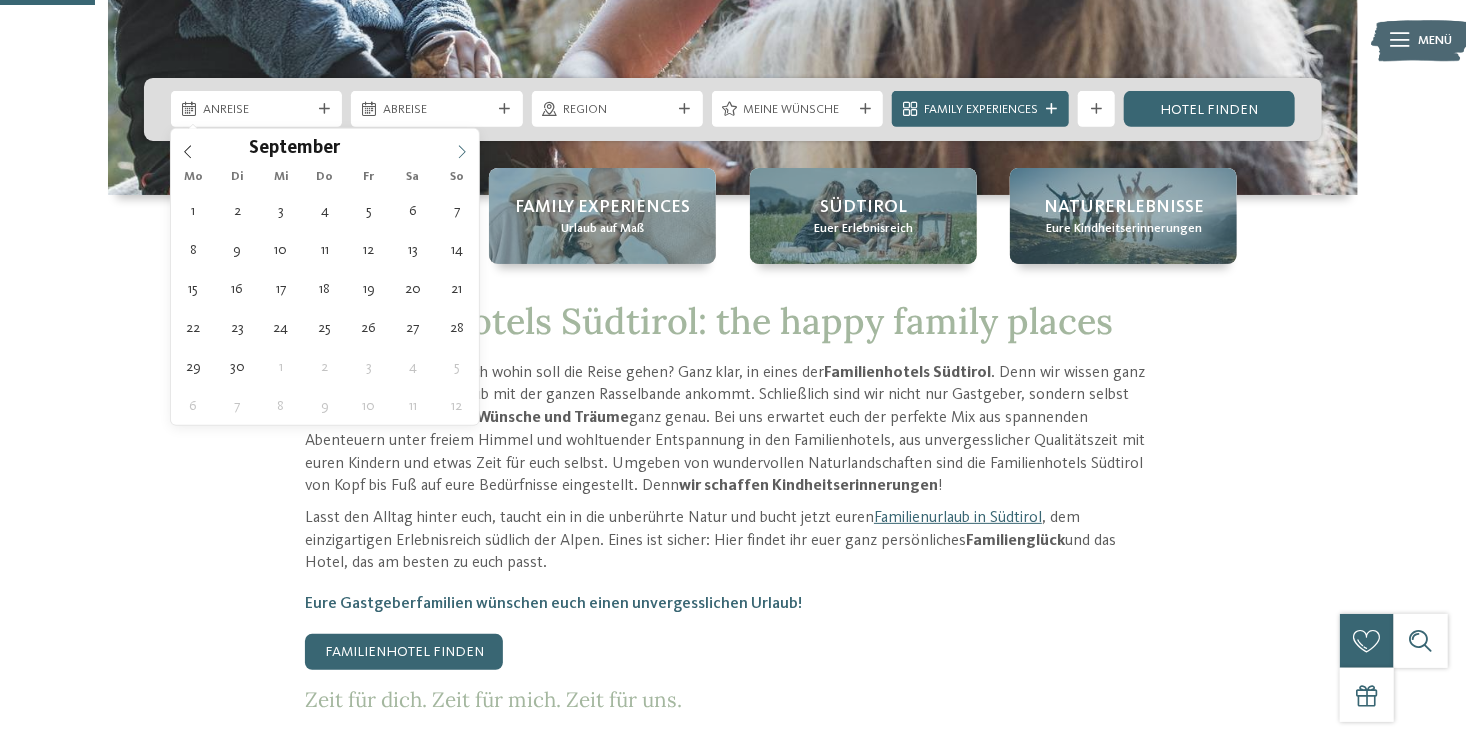 click at bounding box center (462, 146) 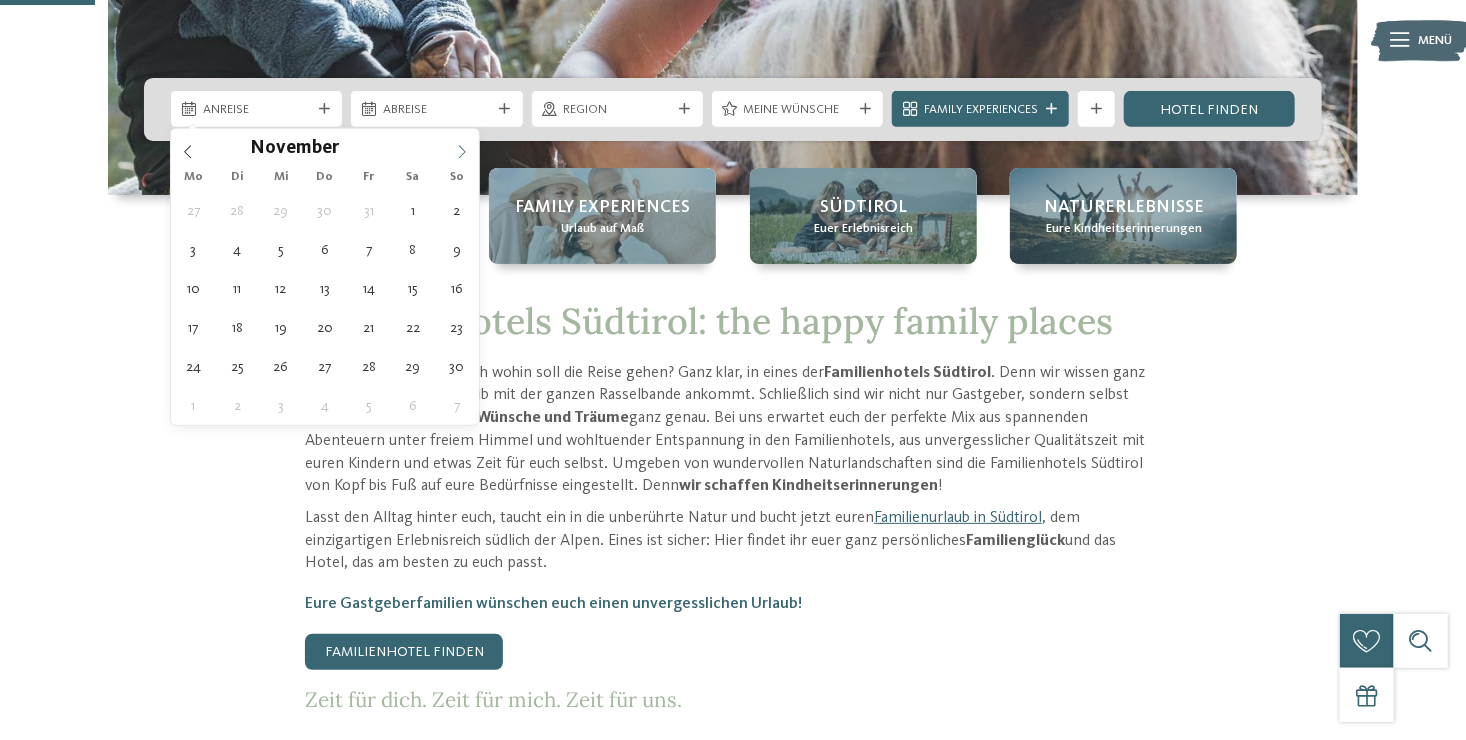 click at bounding box center [462, 146] 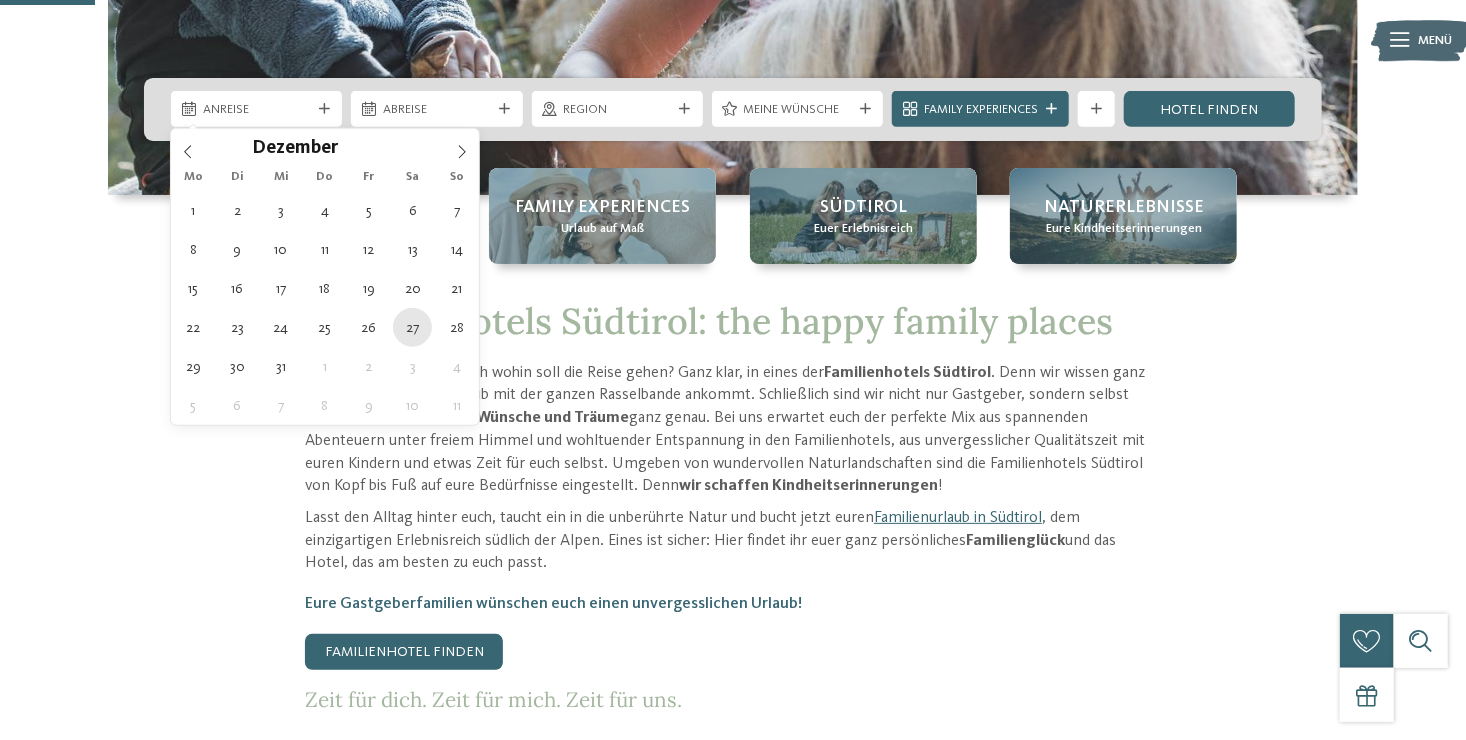type on "27.12.2025" 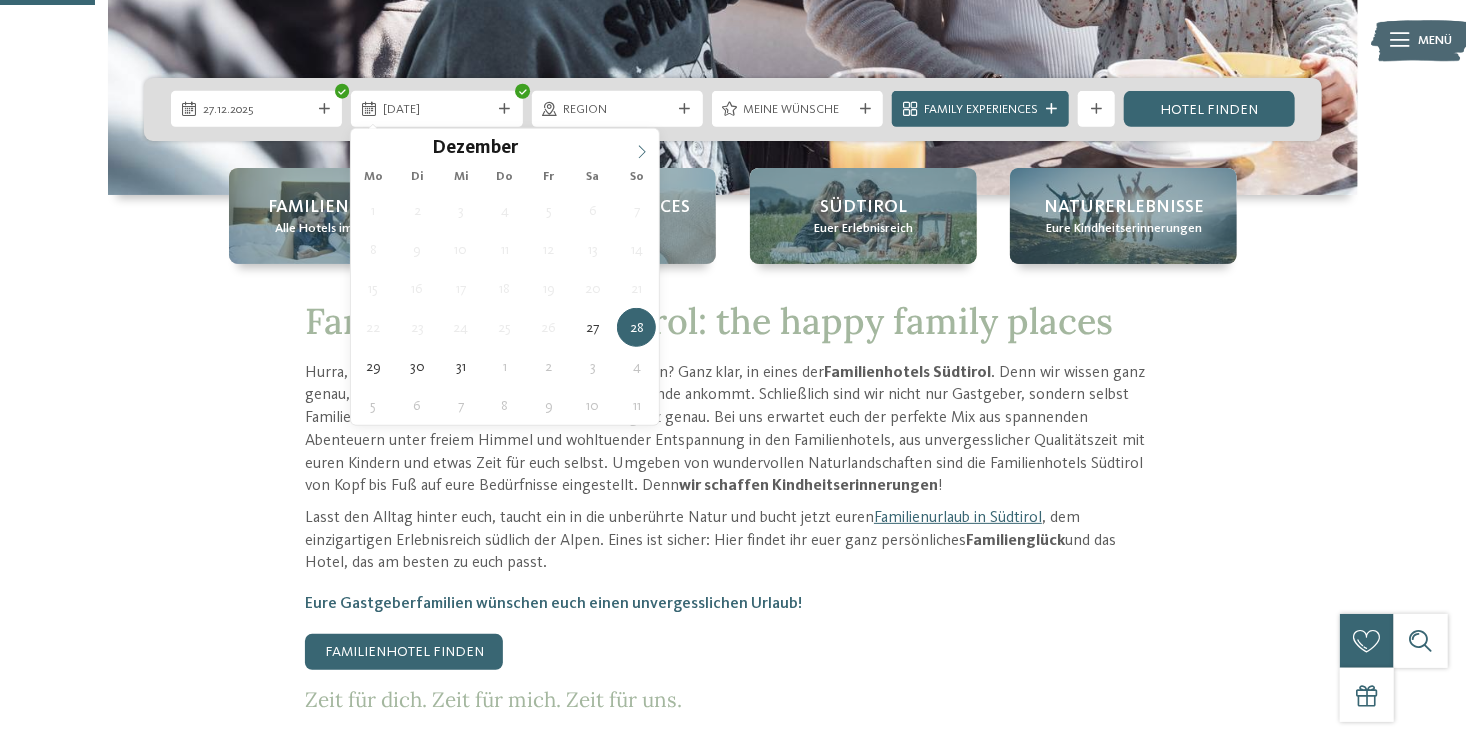 type on "****" 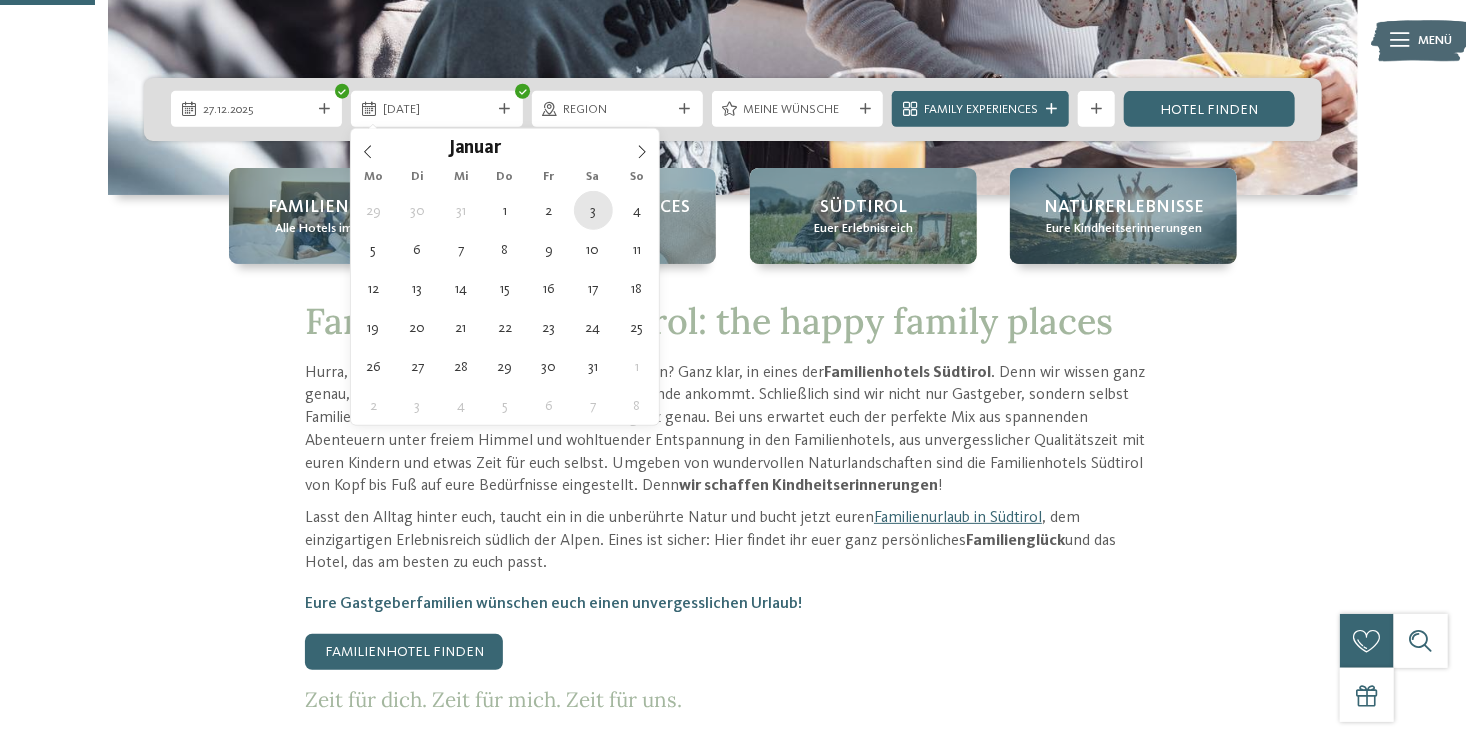 type on "03.01.2026" 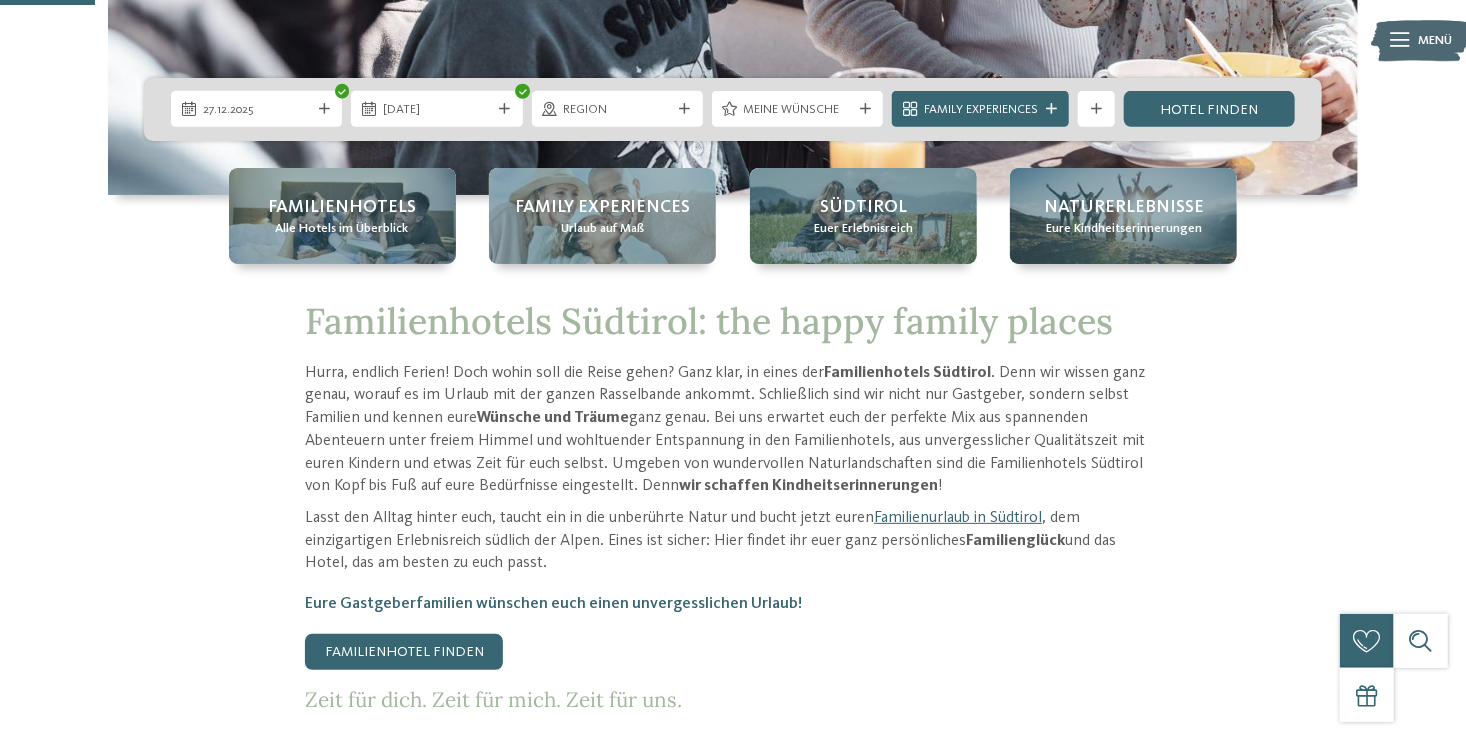 click on "Region" at bounding box center (617, 110) 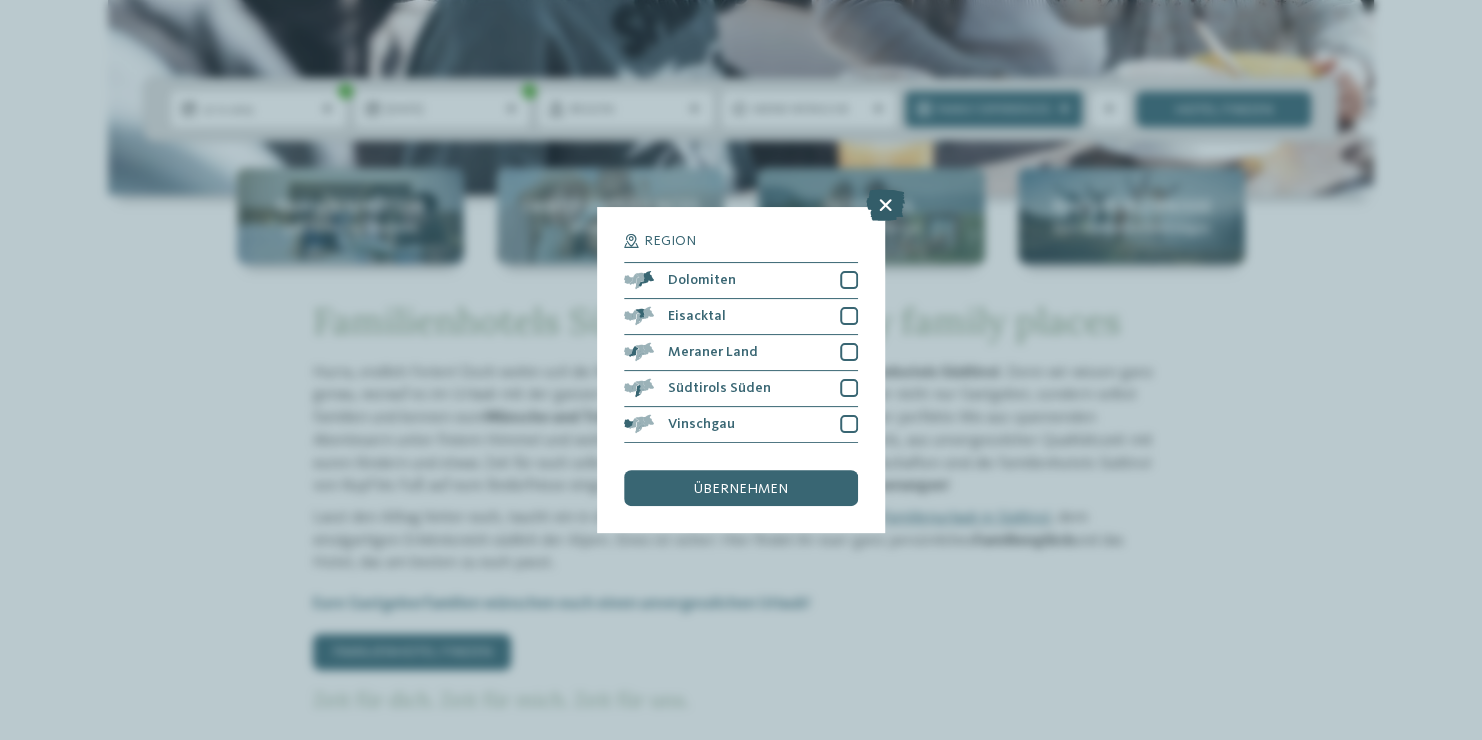 click at bounding box center [885, 205] 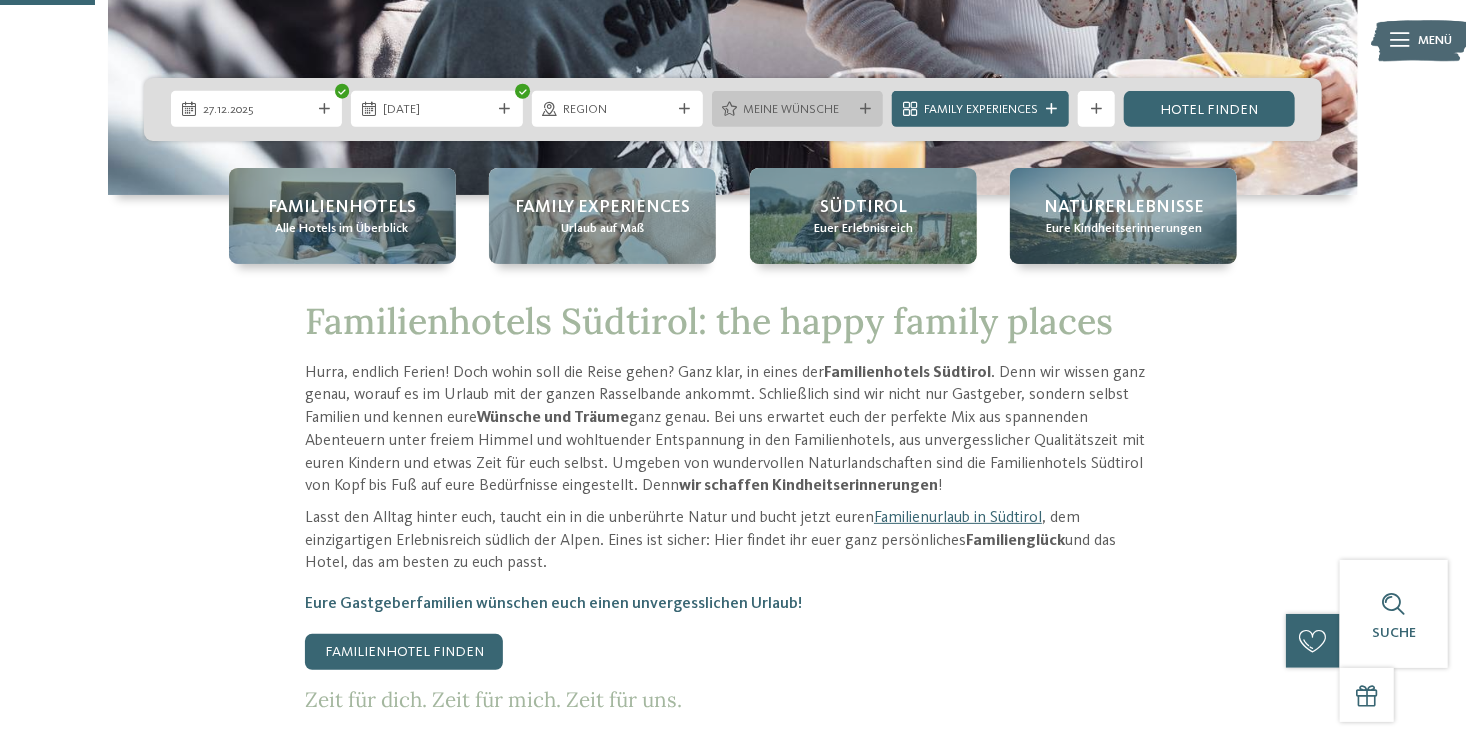 click on "Meine Wünsche" at bounding box center [798, 110] 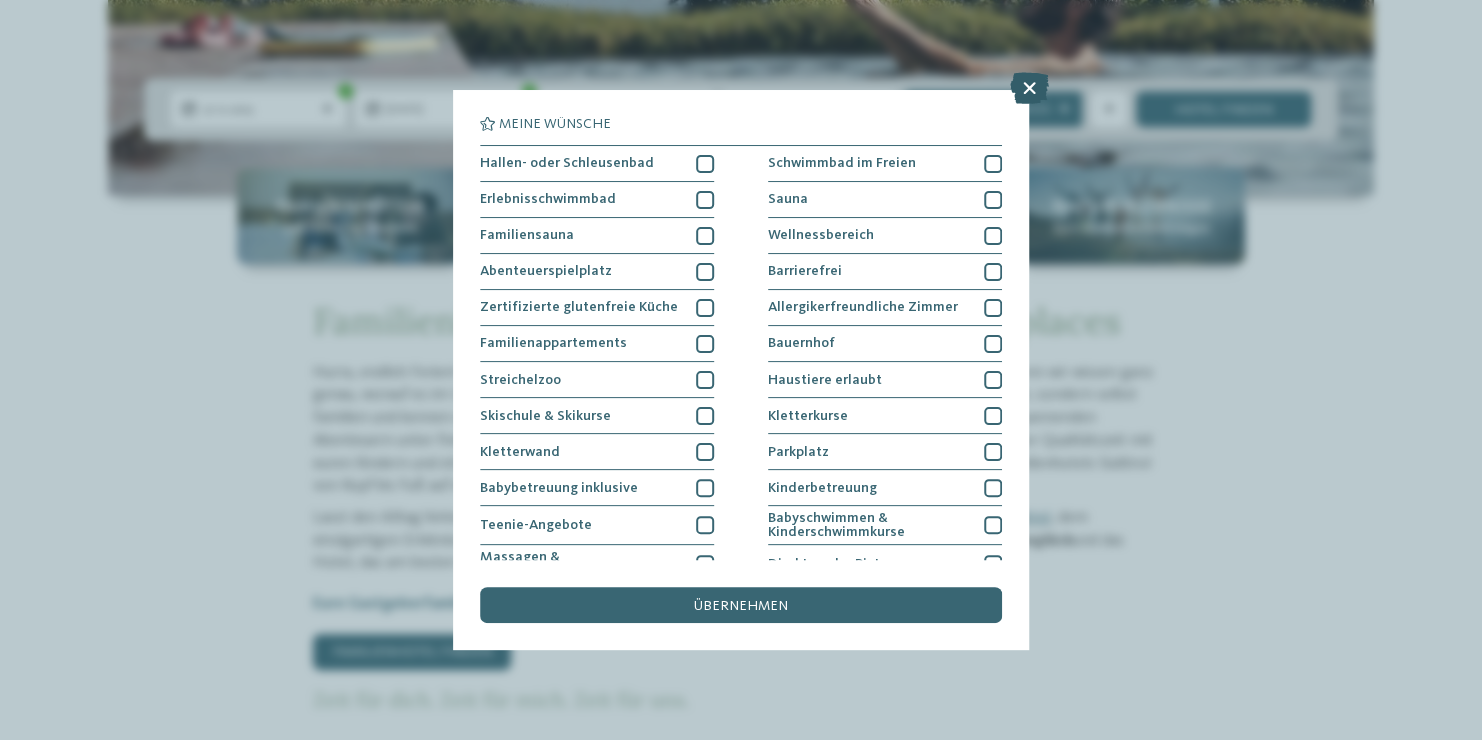 click at bounding box center (1029, 88) 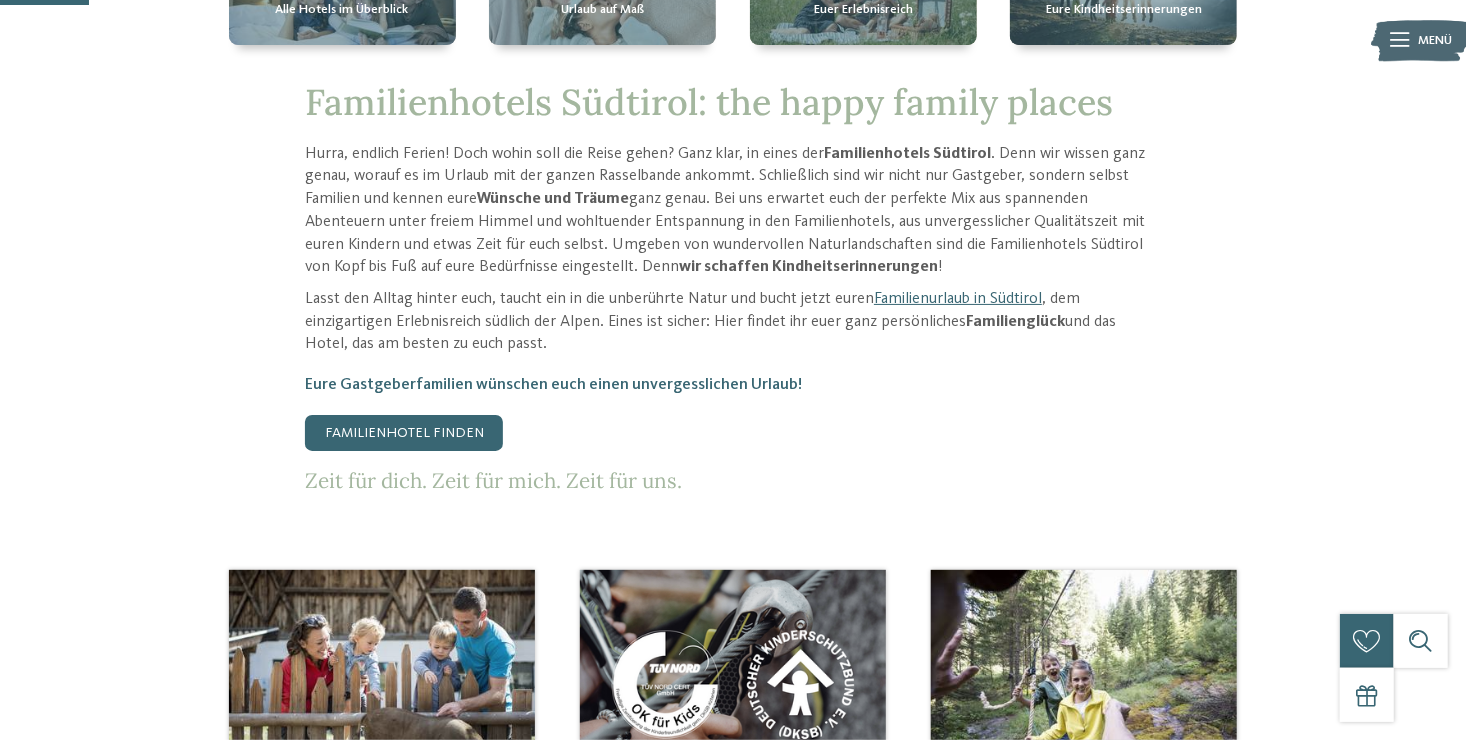 scroll, scrollTop: 500, scrollLeft: 0, axis: vertical 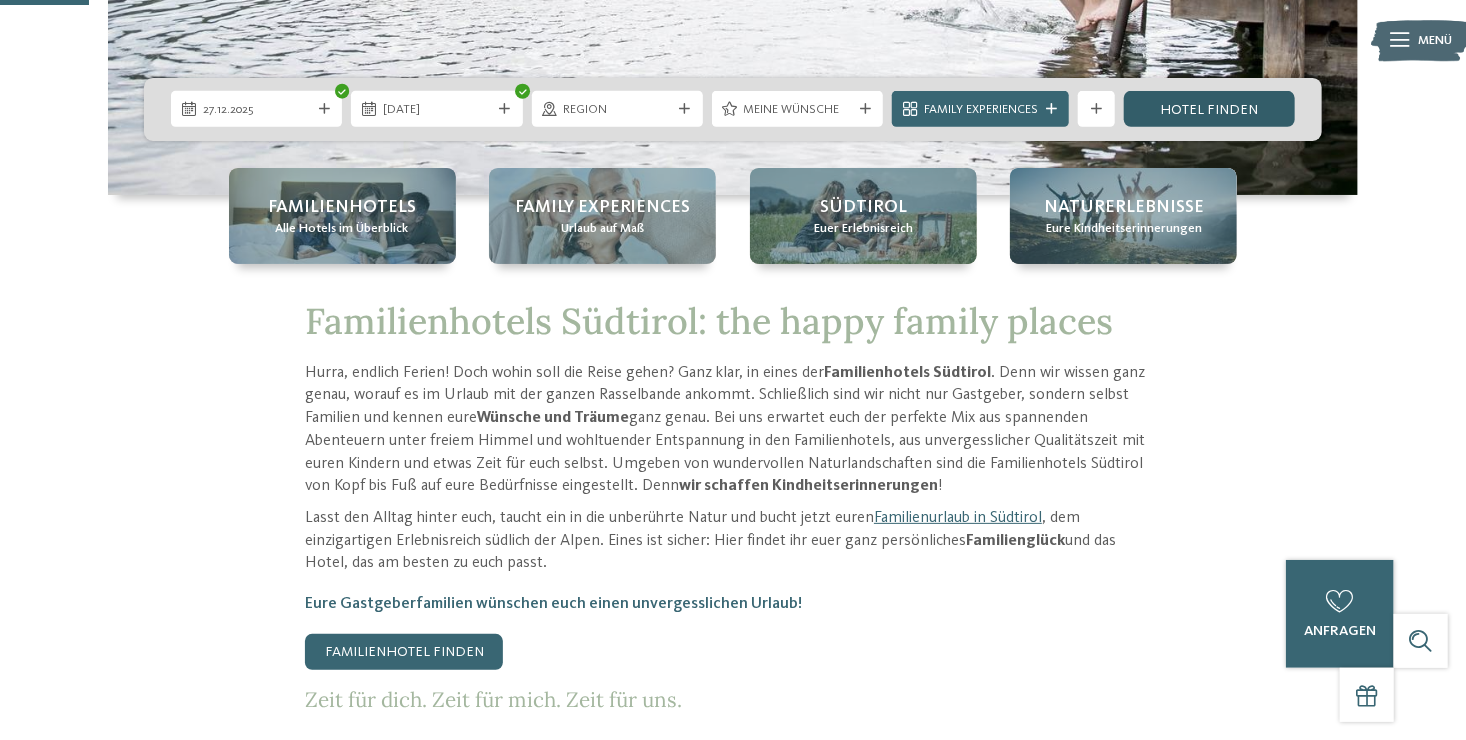 click on "Hotel finden" at bounding box center [1209, 109] 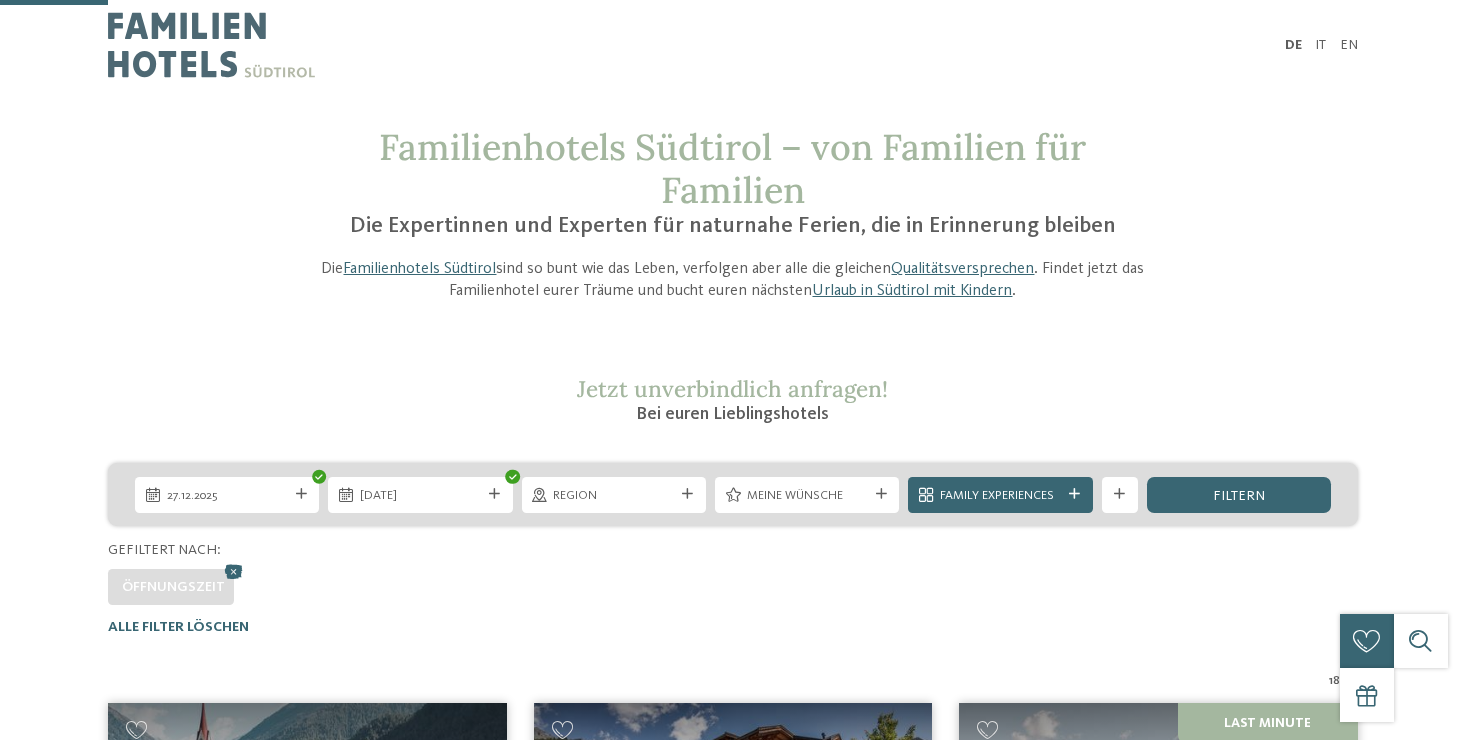 scroll, scrollTop: 579, scrollLeft: 0, axis: vertical 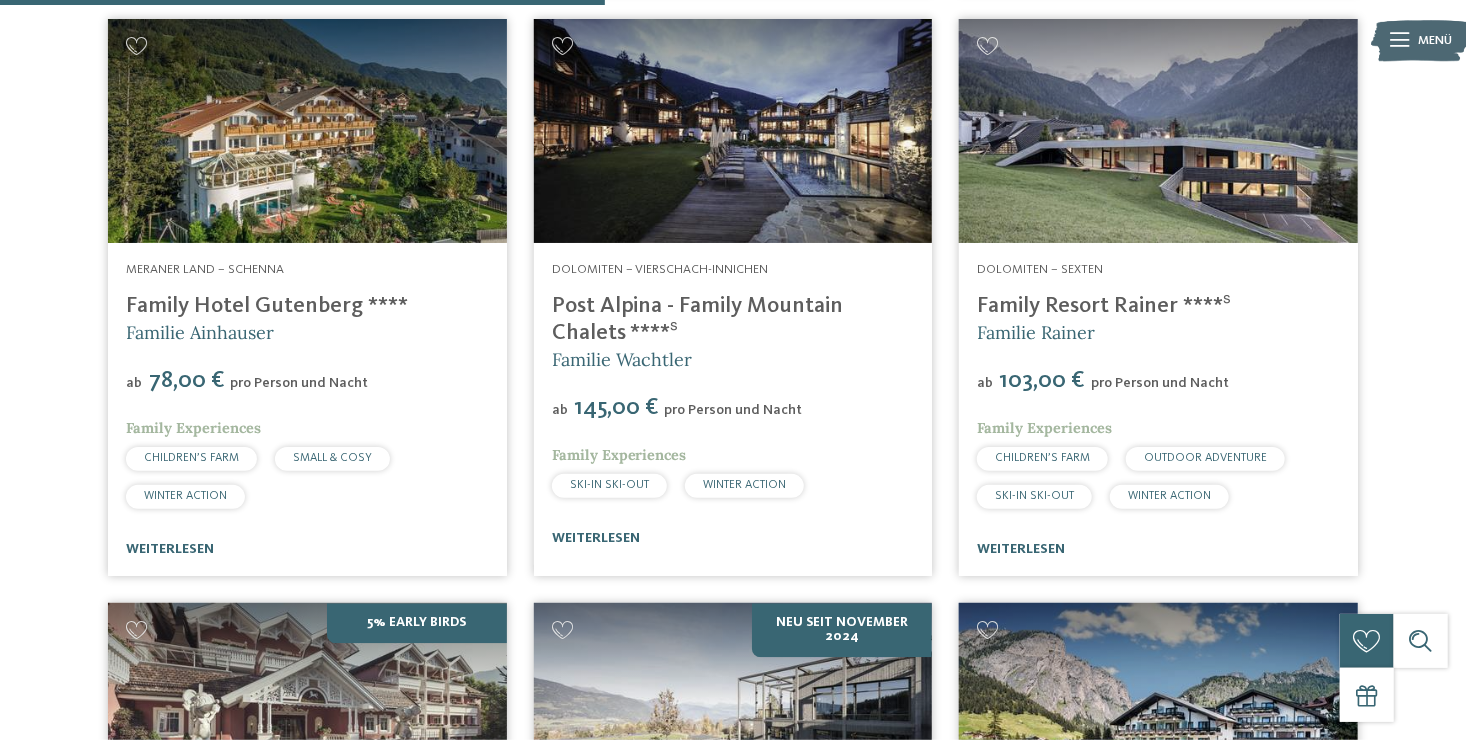 click on "Post Alpina - Family Mountain Chalets ****ˢ" at bounding box center (698, 319) 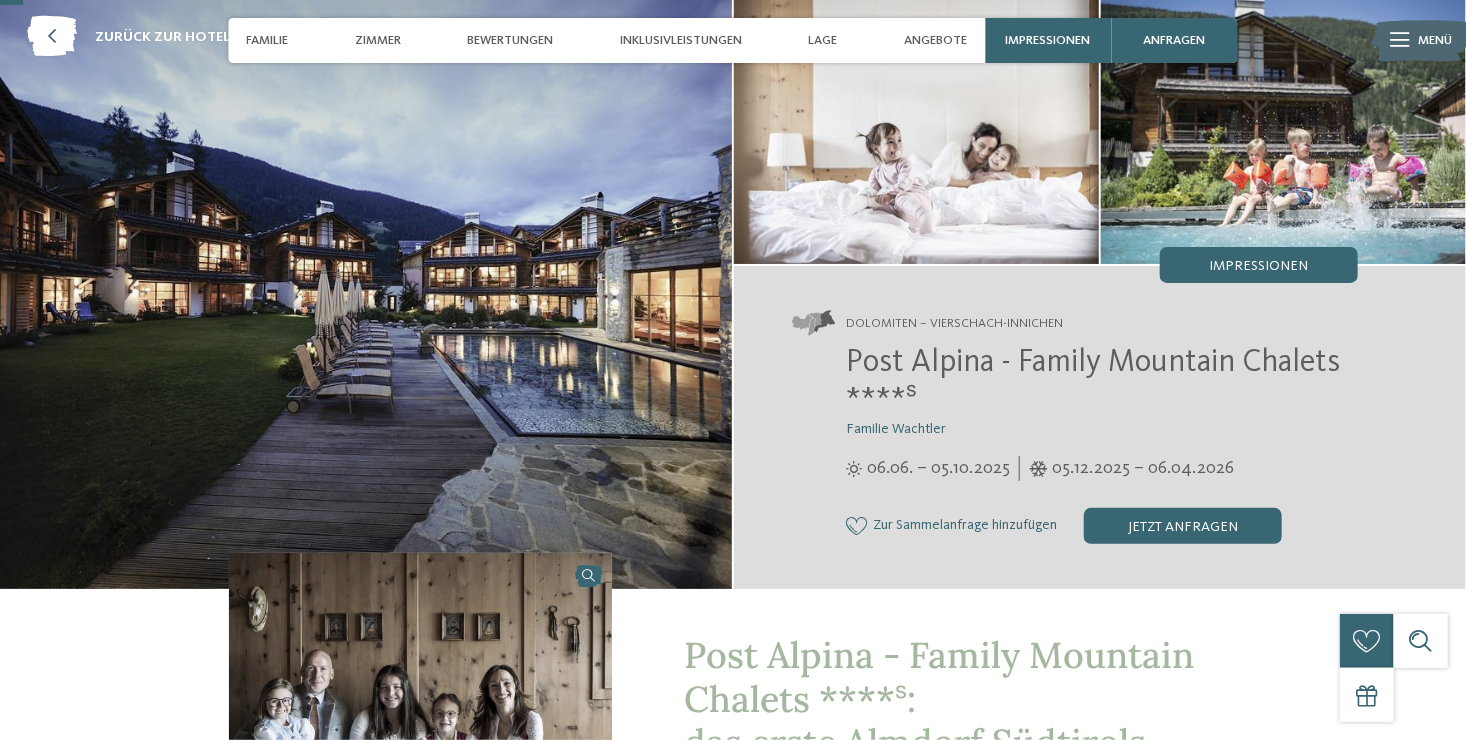 scroll, scrollTop: 100, scrollLeft: 0, axis: vertical 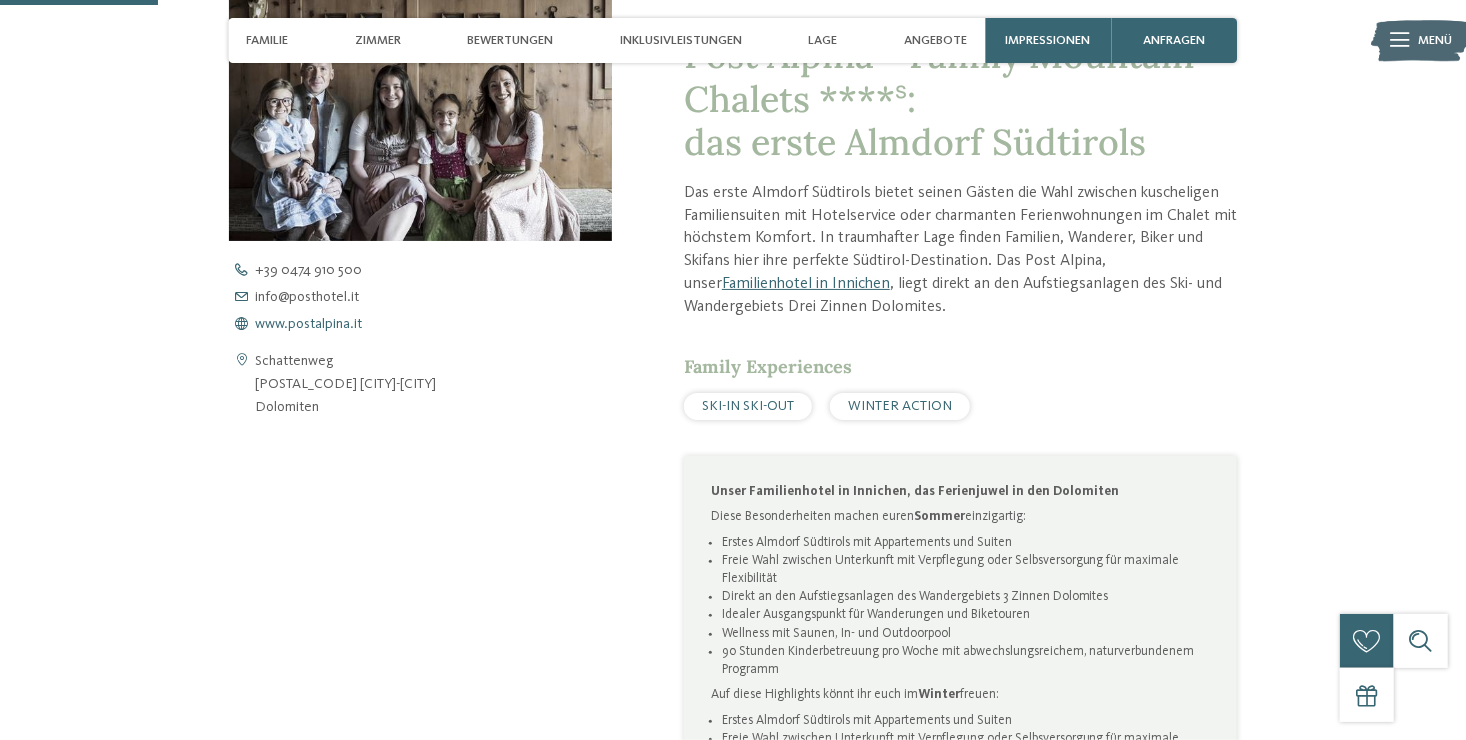 click on "www.postalpina.it" at bounding box center [309, 324] 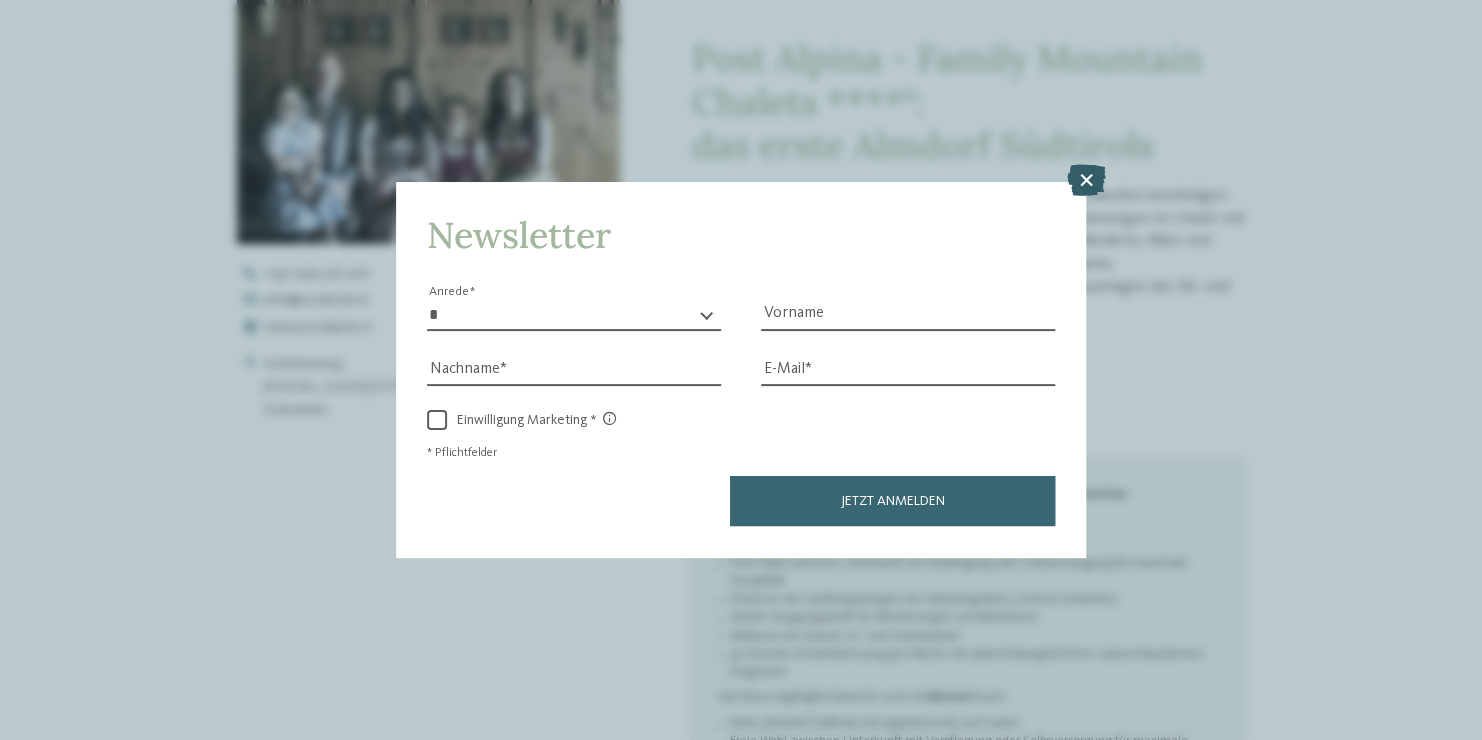 click at bounding box center [1086, 181] 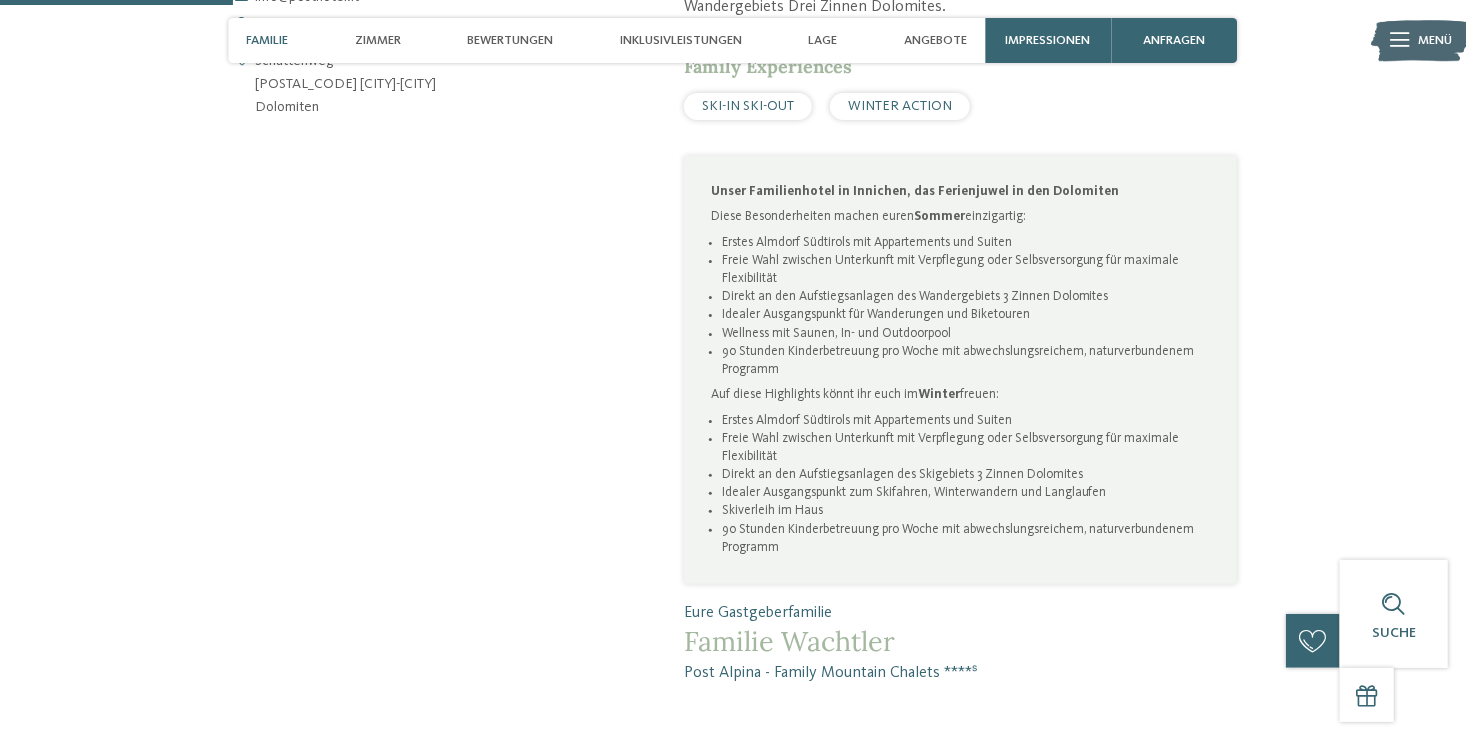 scroll, scrollTop: 1500, scrollLeft: 0, axis: vertical 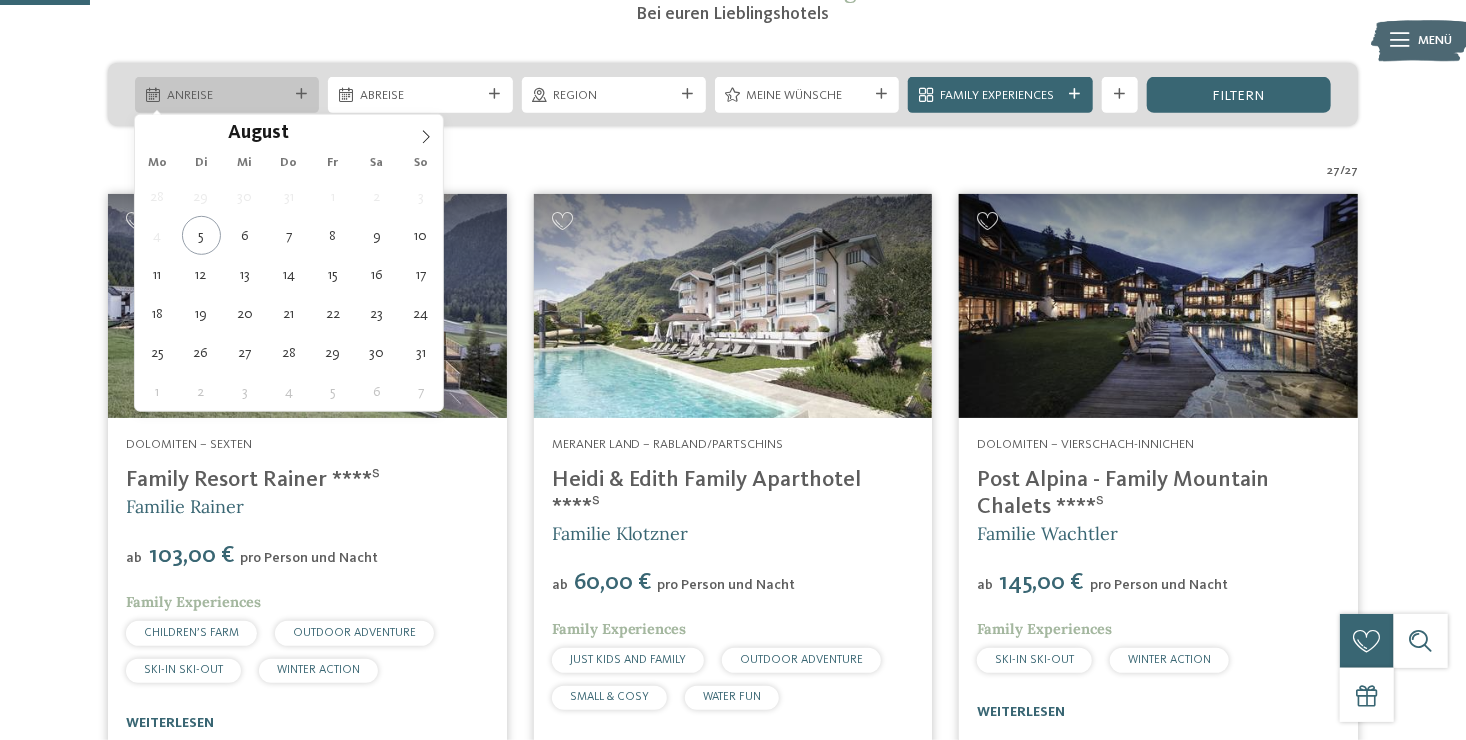 click on "Anreise" at bounding box center [227, 95] 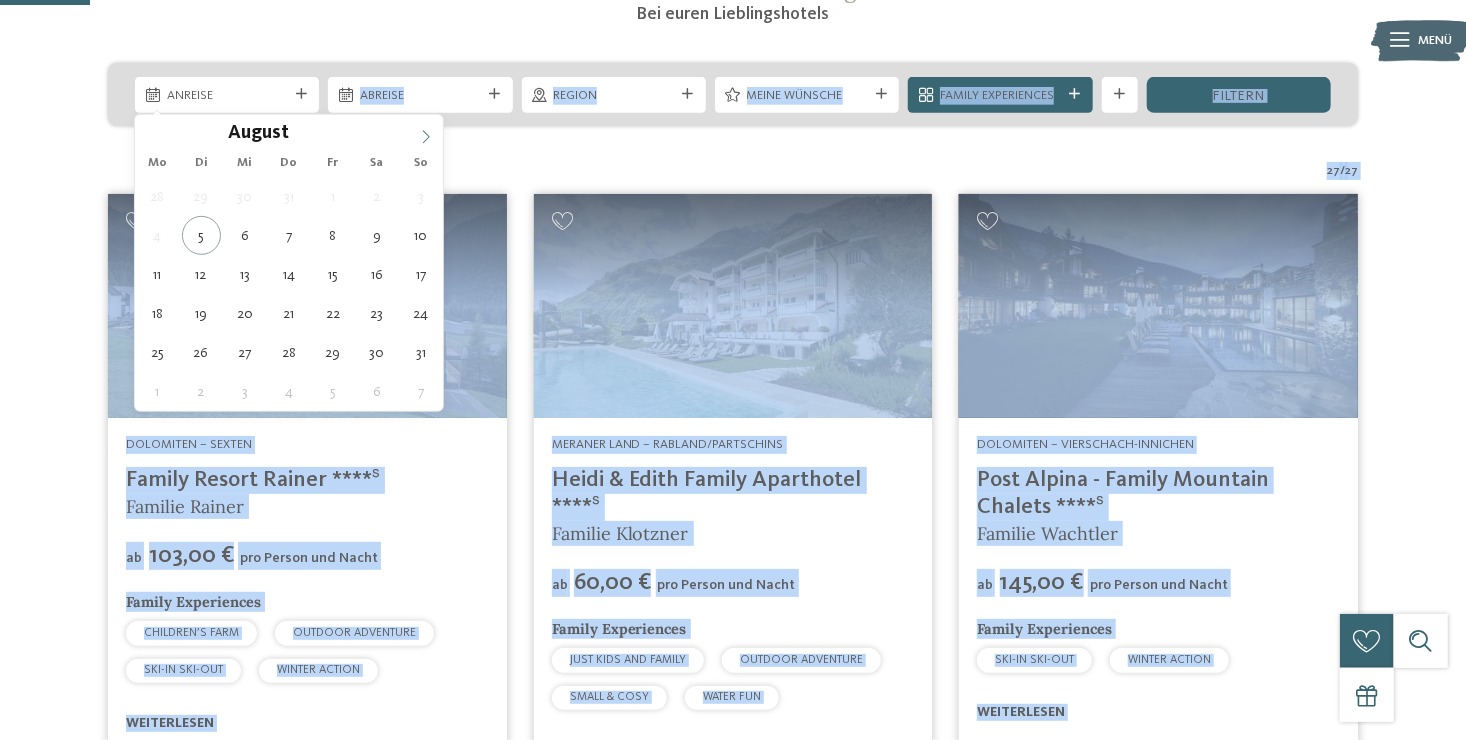 drag, startPoint x: 238, startPoint y: 105, endPoint x: 424, endPoint y: 140, distance: 189.26436 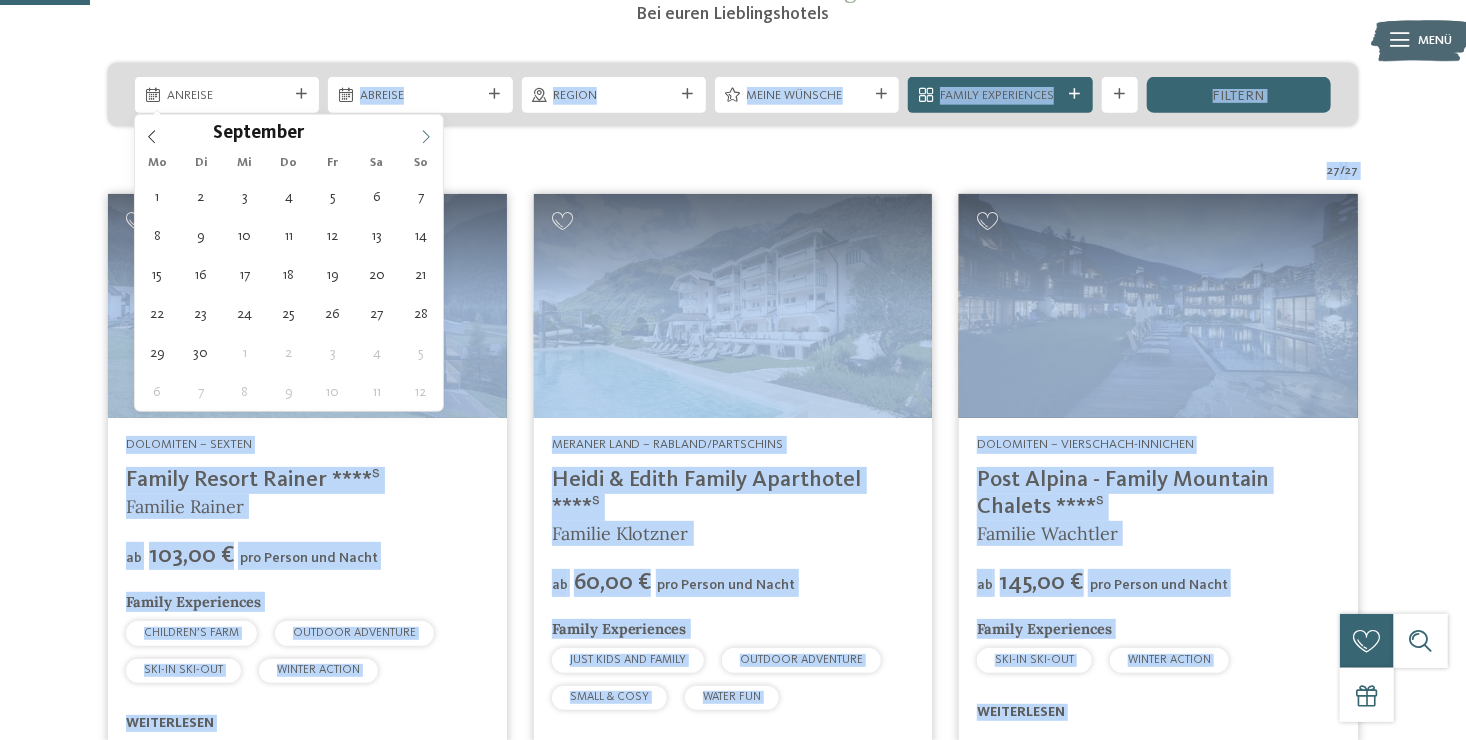 click 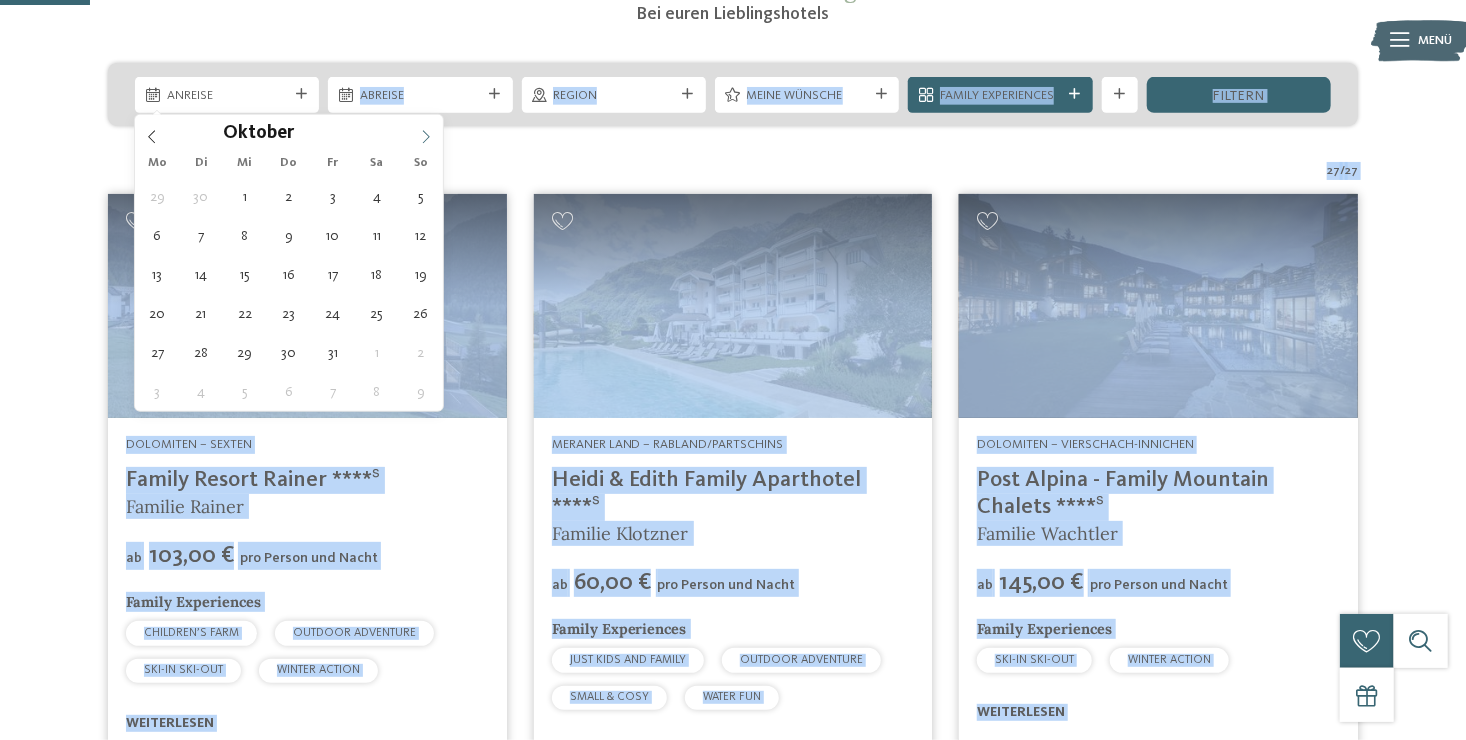 click 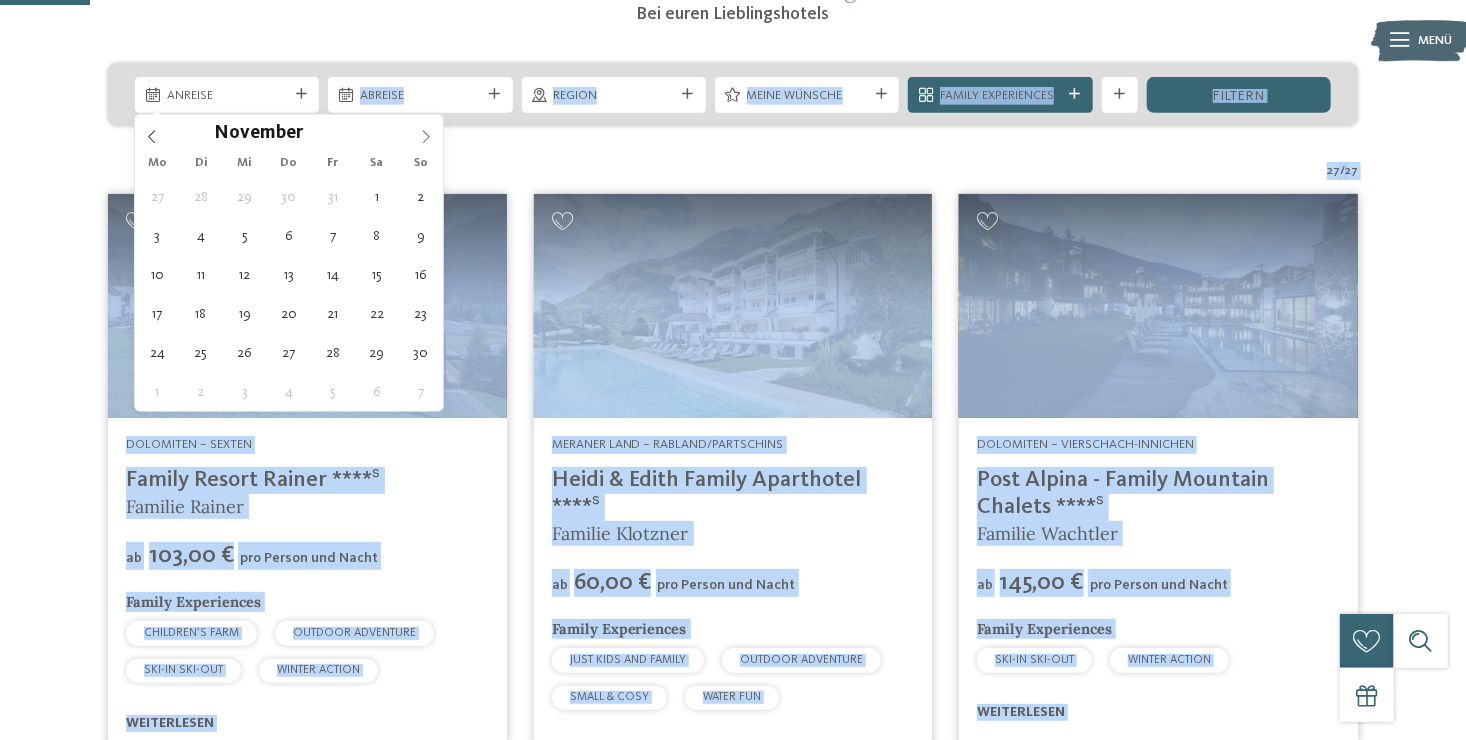 click at bounding box center [426, 132] 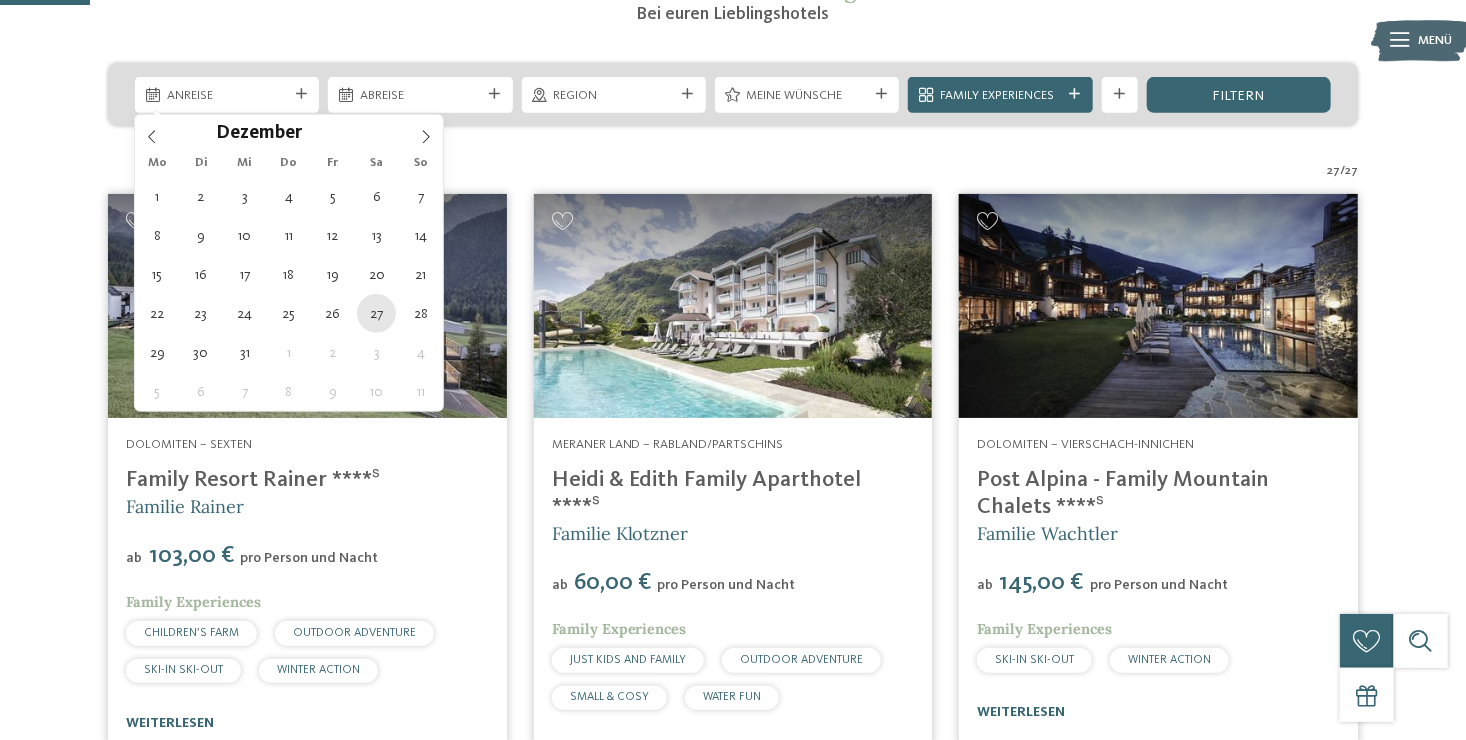 type on "27.12.2025" 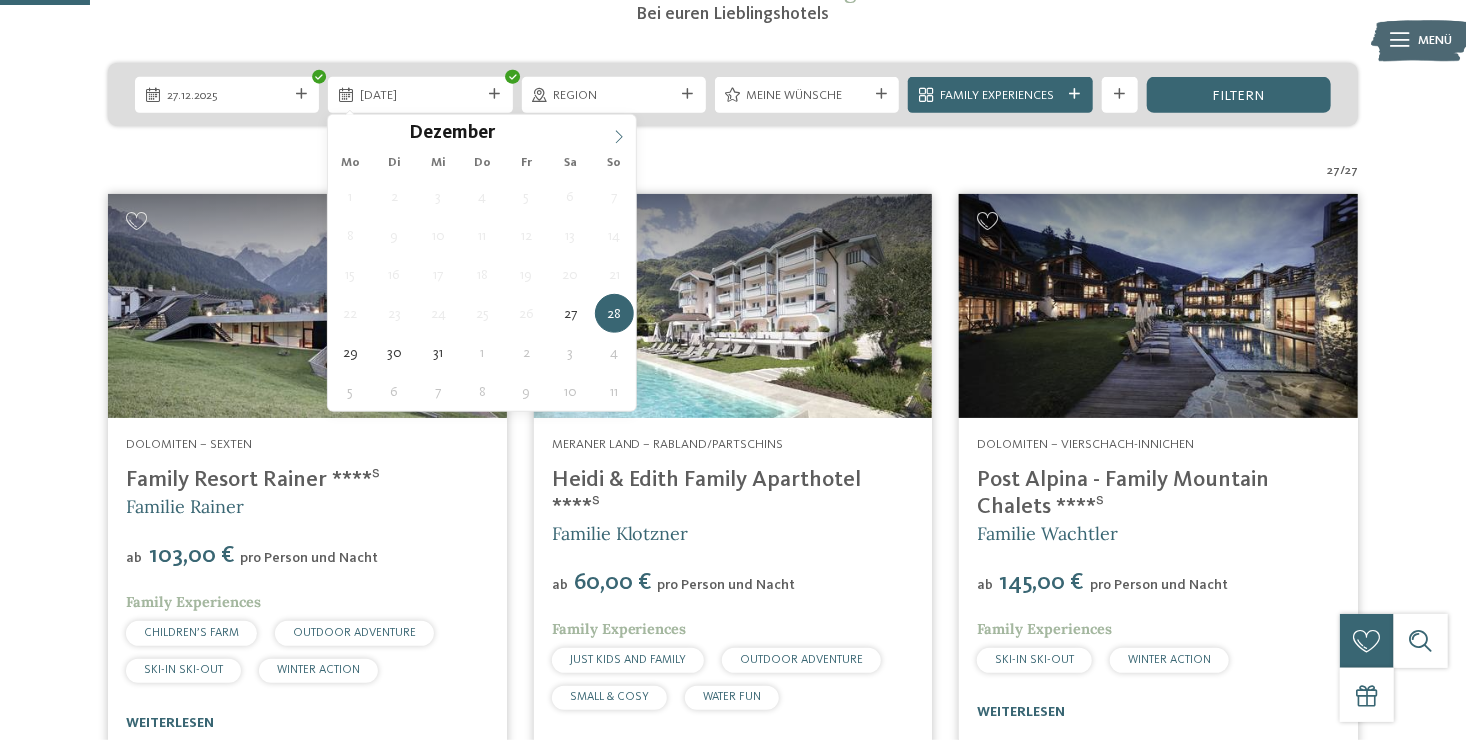 type on "****" 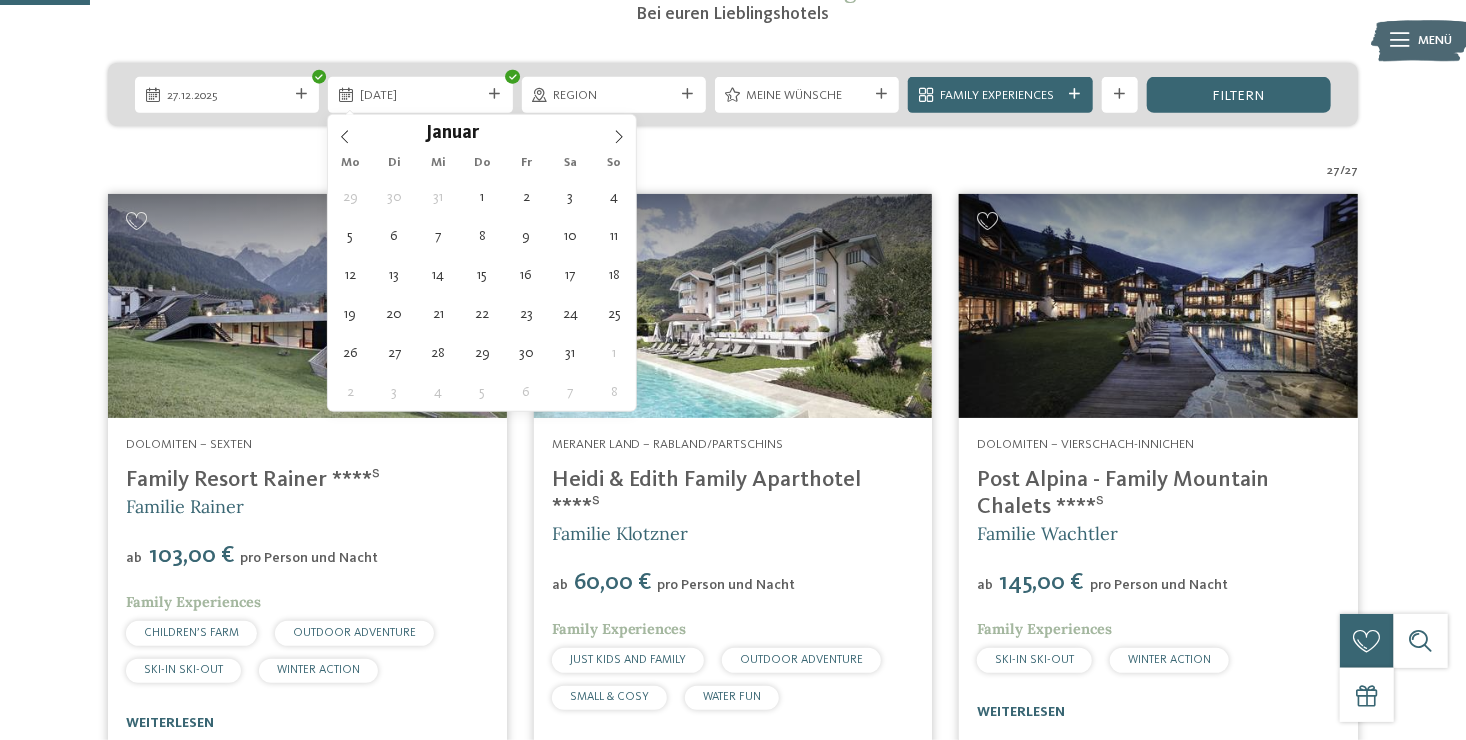 type on "03.01.2026" 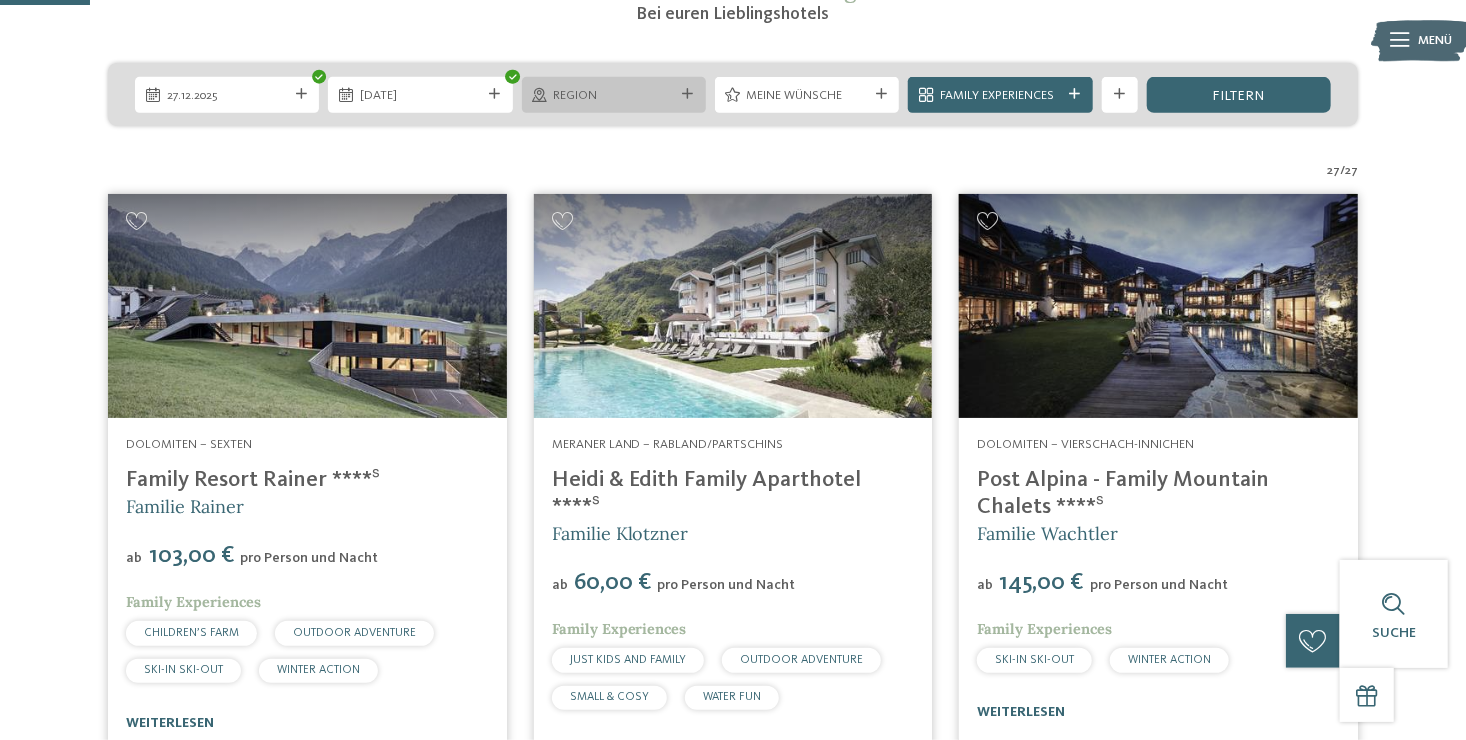 click on "Region" at bounding box center (613, 96) 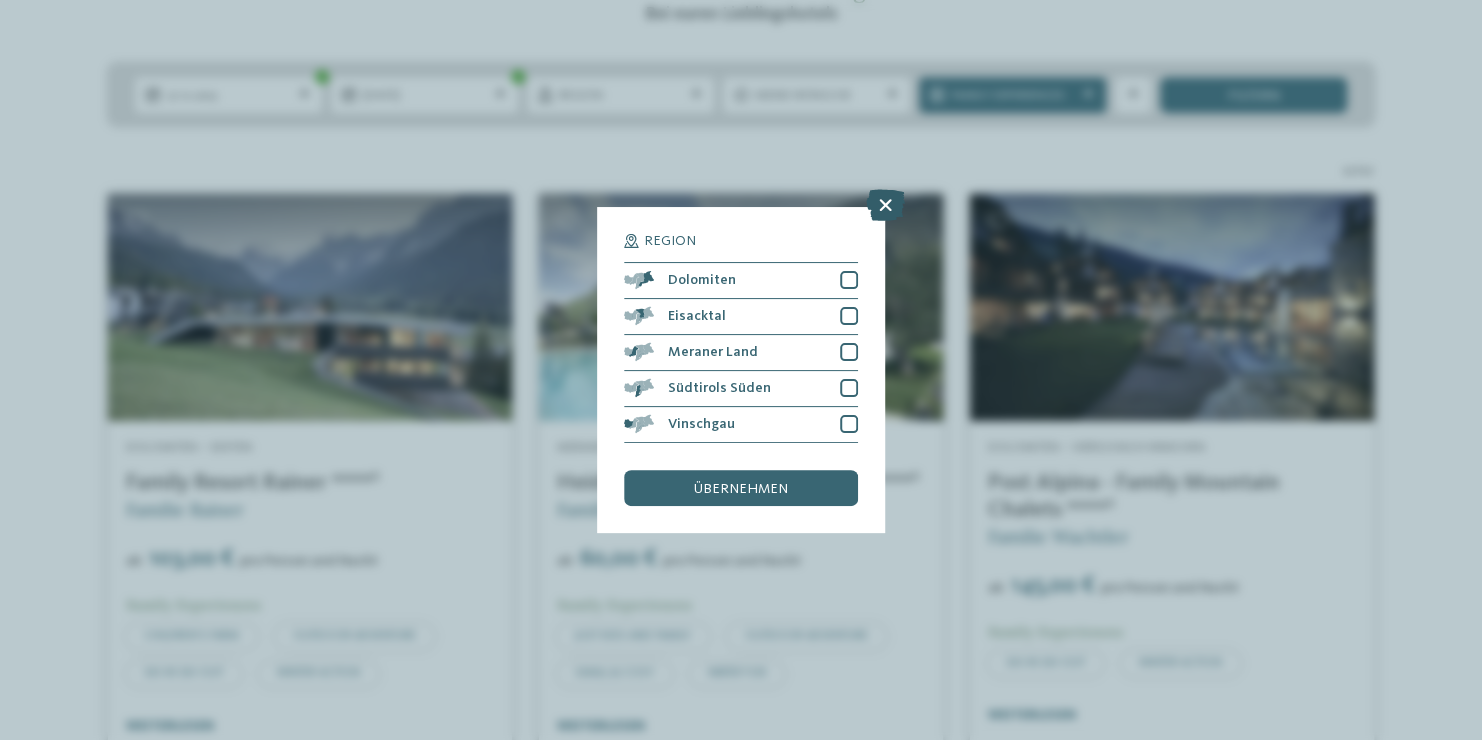 click at bounding box center (885, 205) 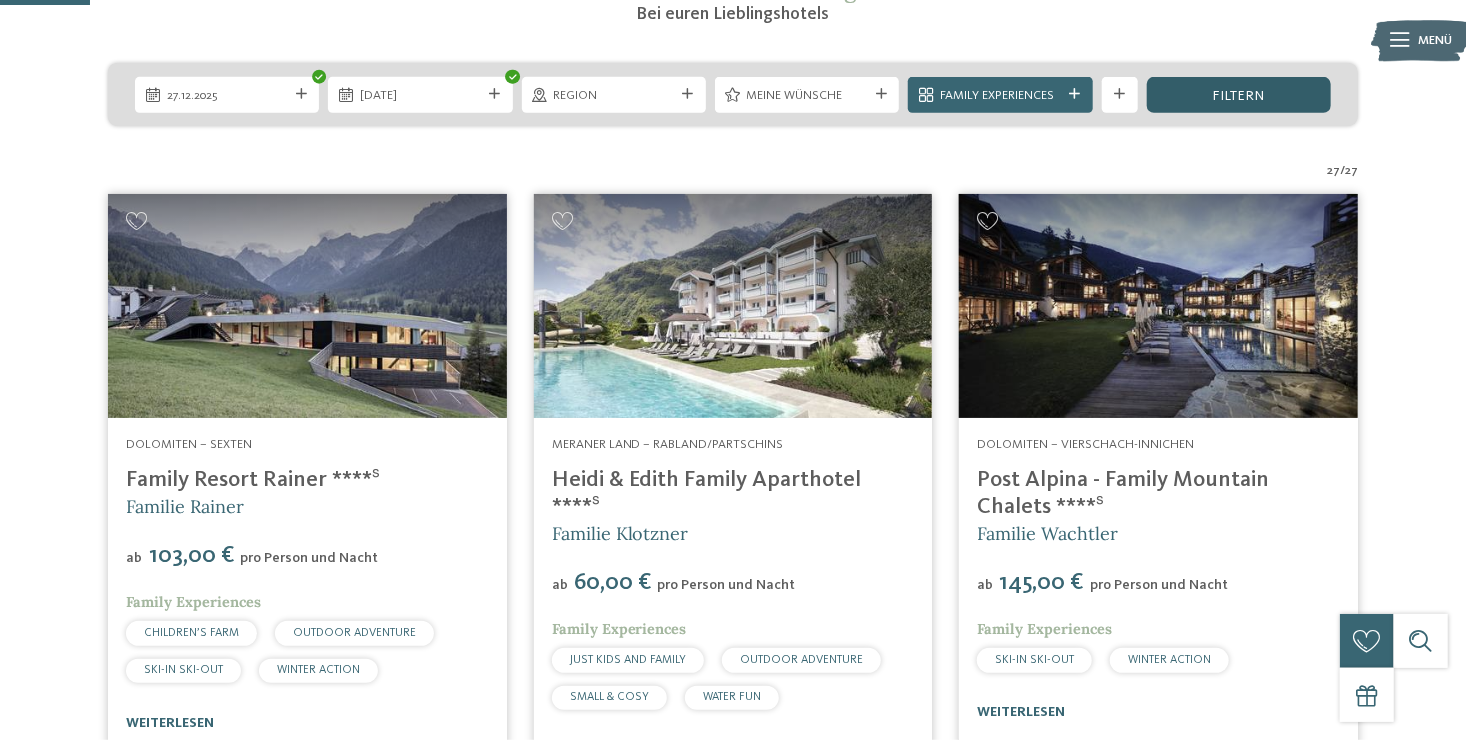 click on "filtern" at bounding box center (1239, 96) 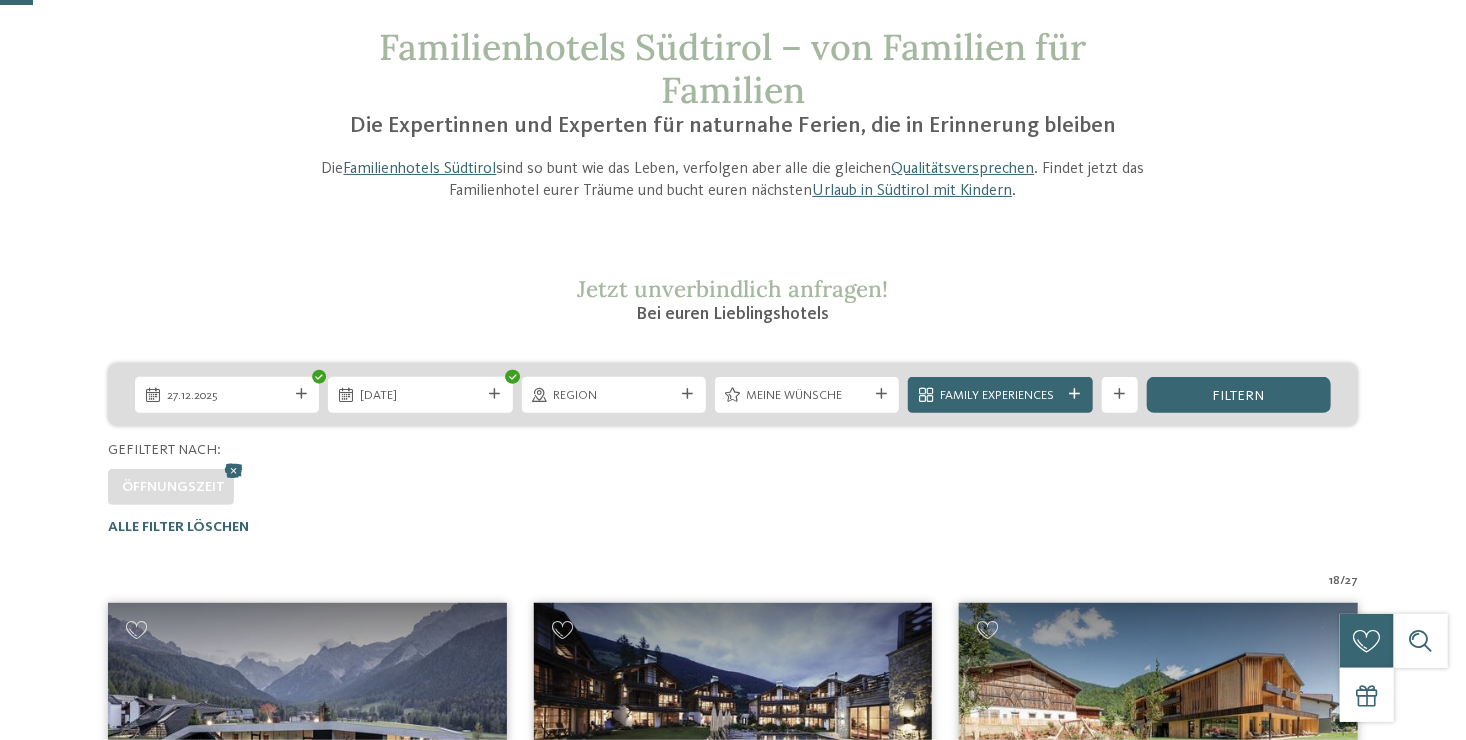 scroll, scrollTop: 200, scrollLeft: 0, axis: vertical 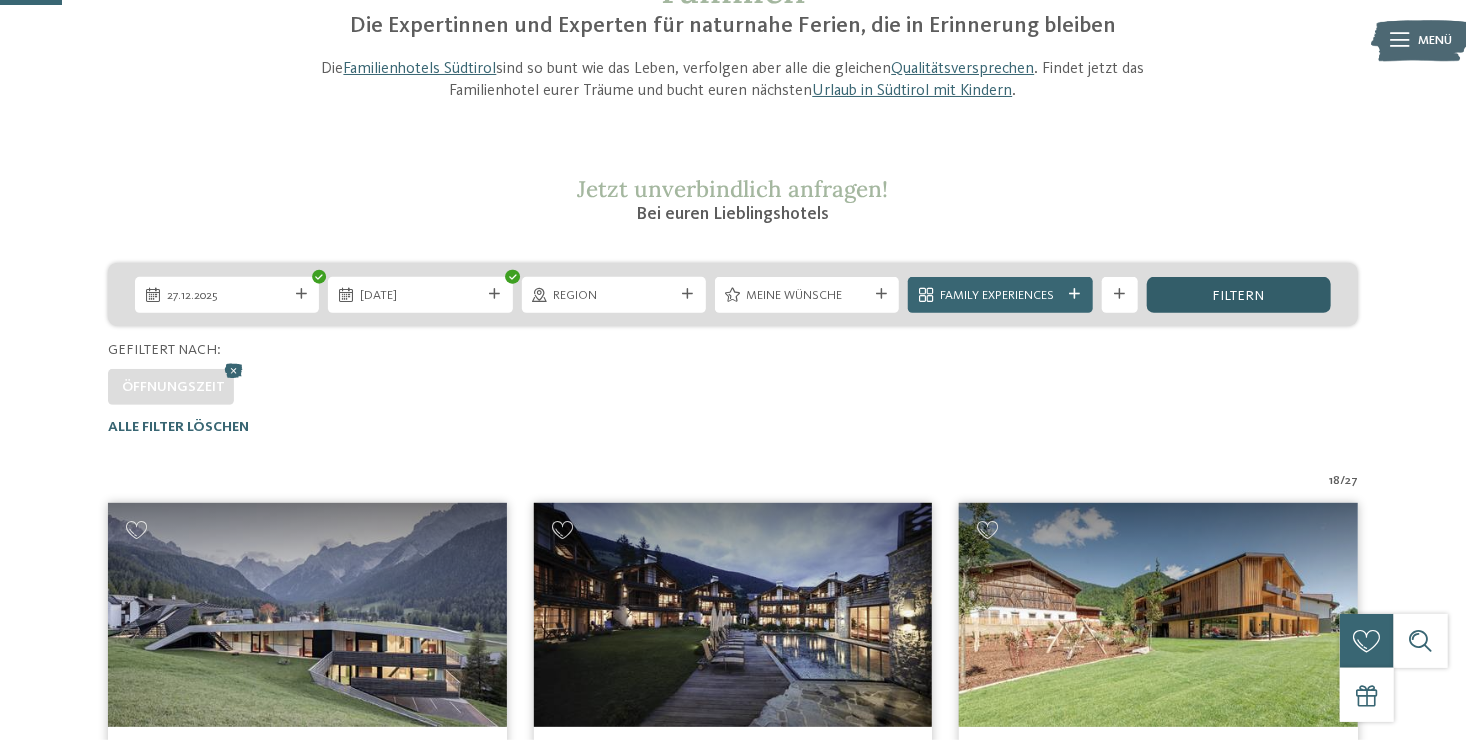 click on "filtern" at bounding box center (1239, 295) 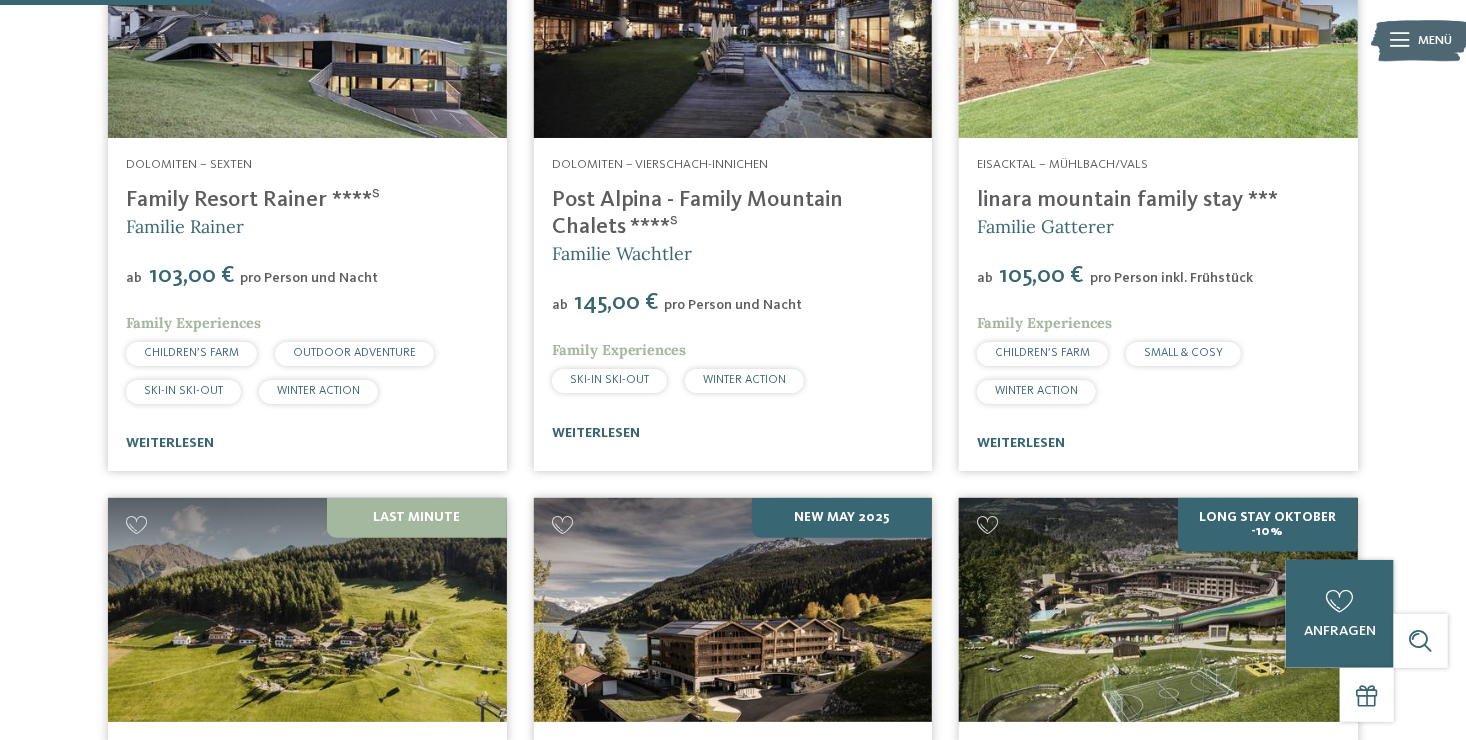 scroll, scrollTop: 679, scrollLeft: 0, axis: vertical 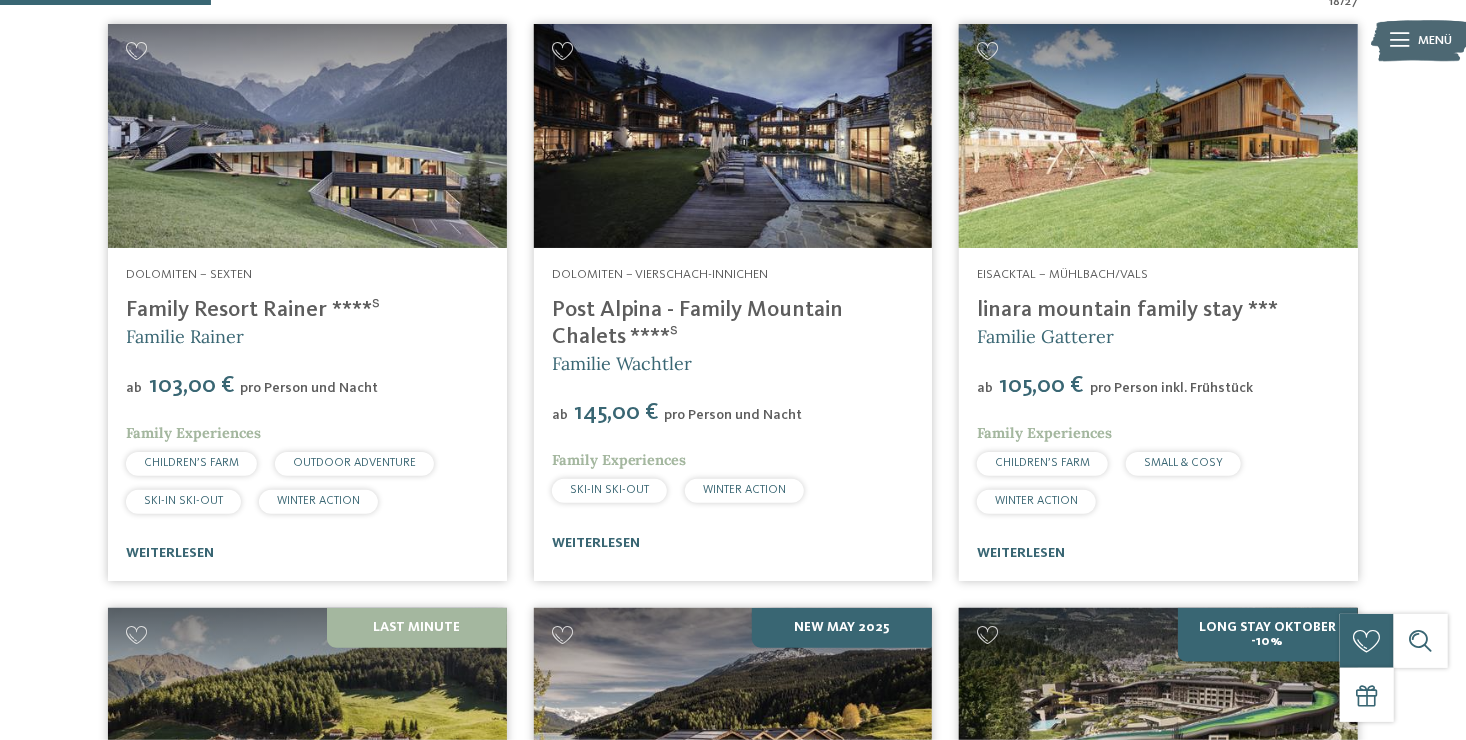 click at bounding box center [307, 136] 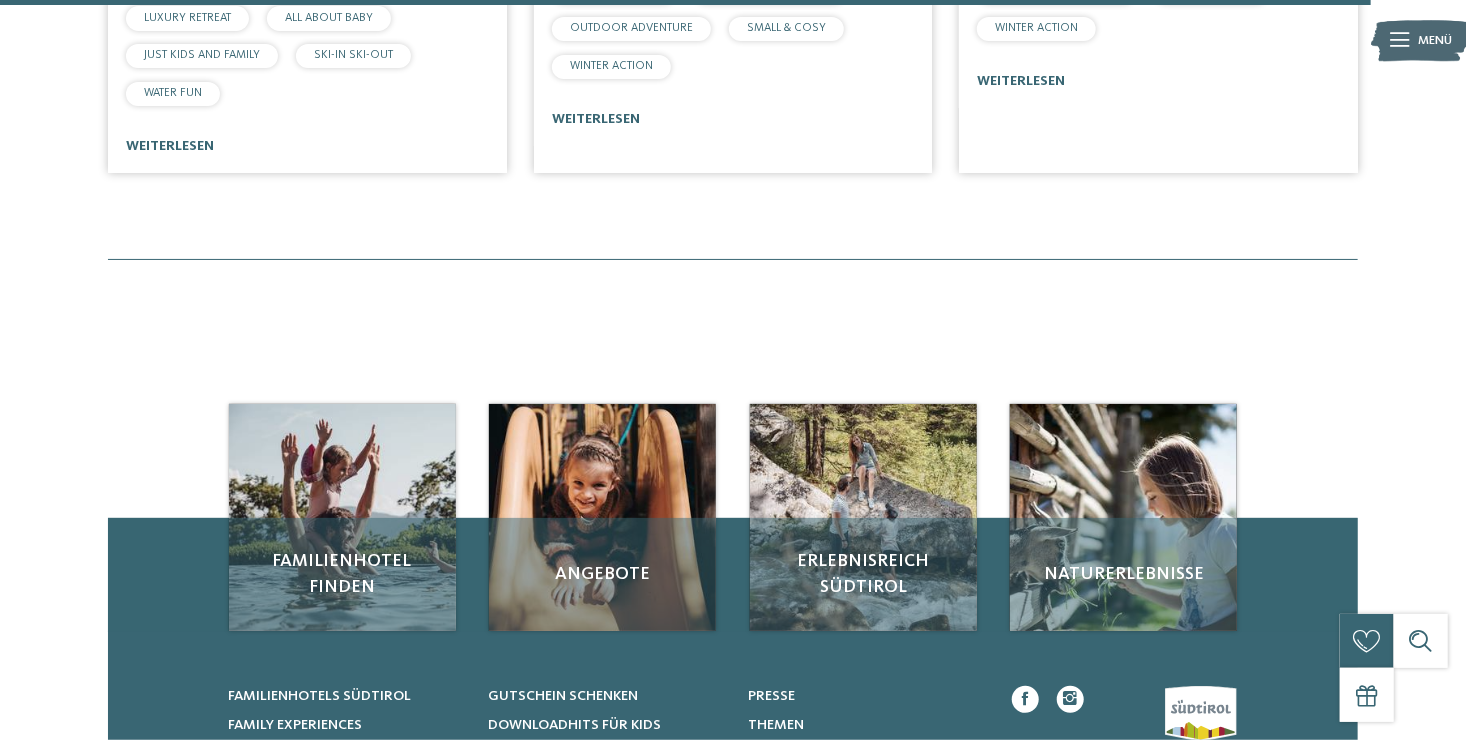 scroll, scrollTop: 4479, scrollLeft: 0, axis: vertical 